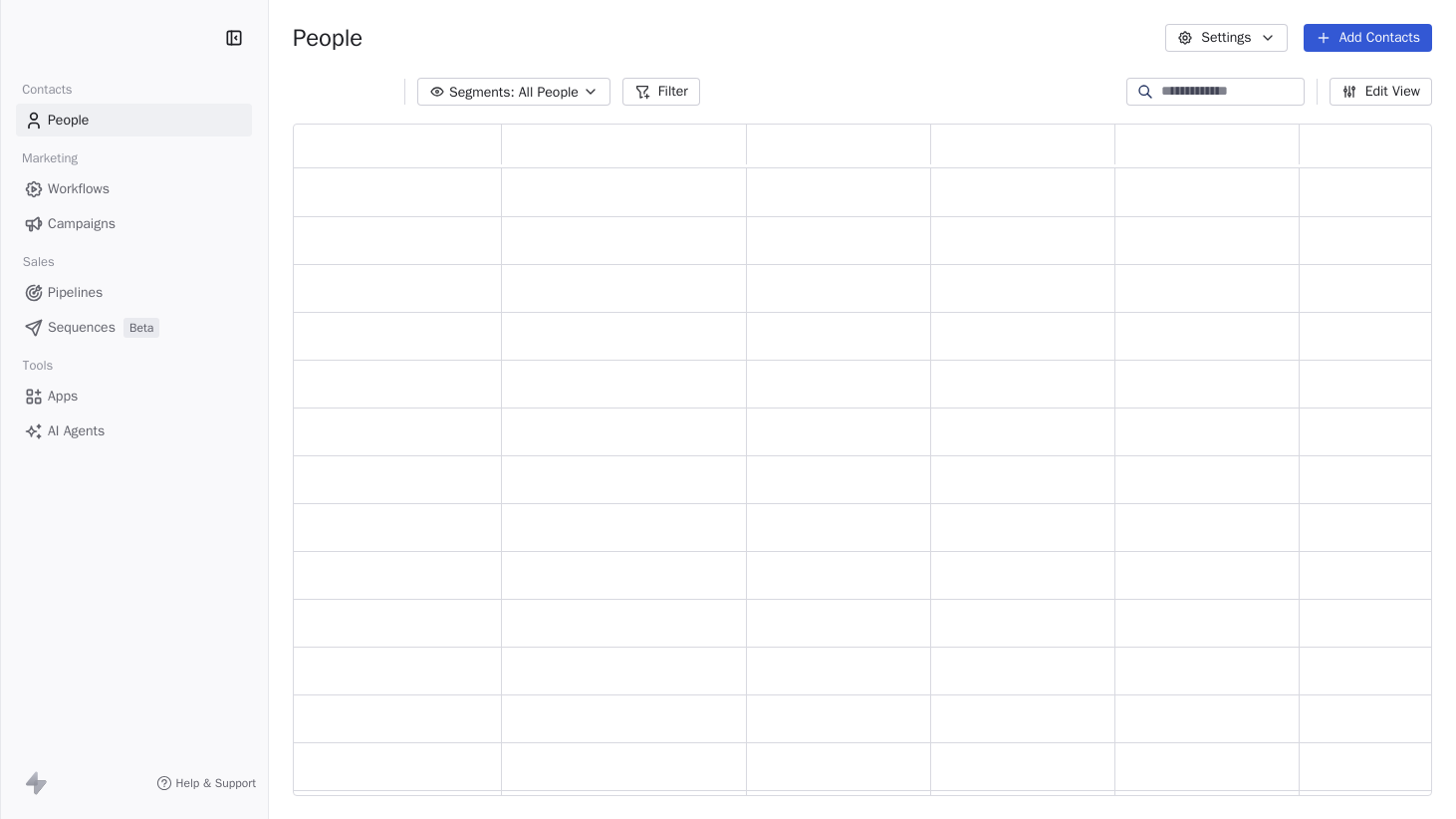 scroll, scrollTop: 0, scrollLeft: 0, axis: both 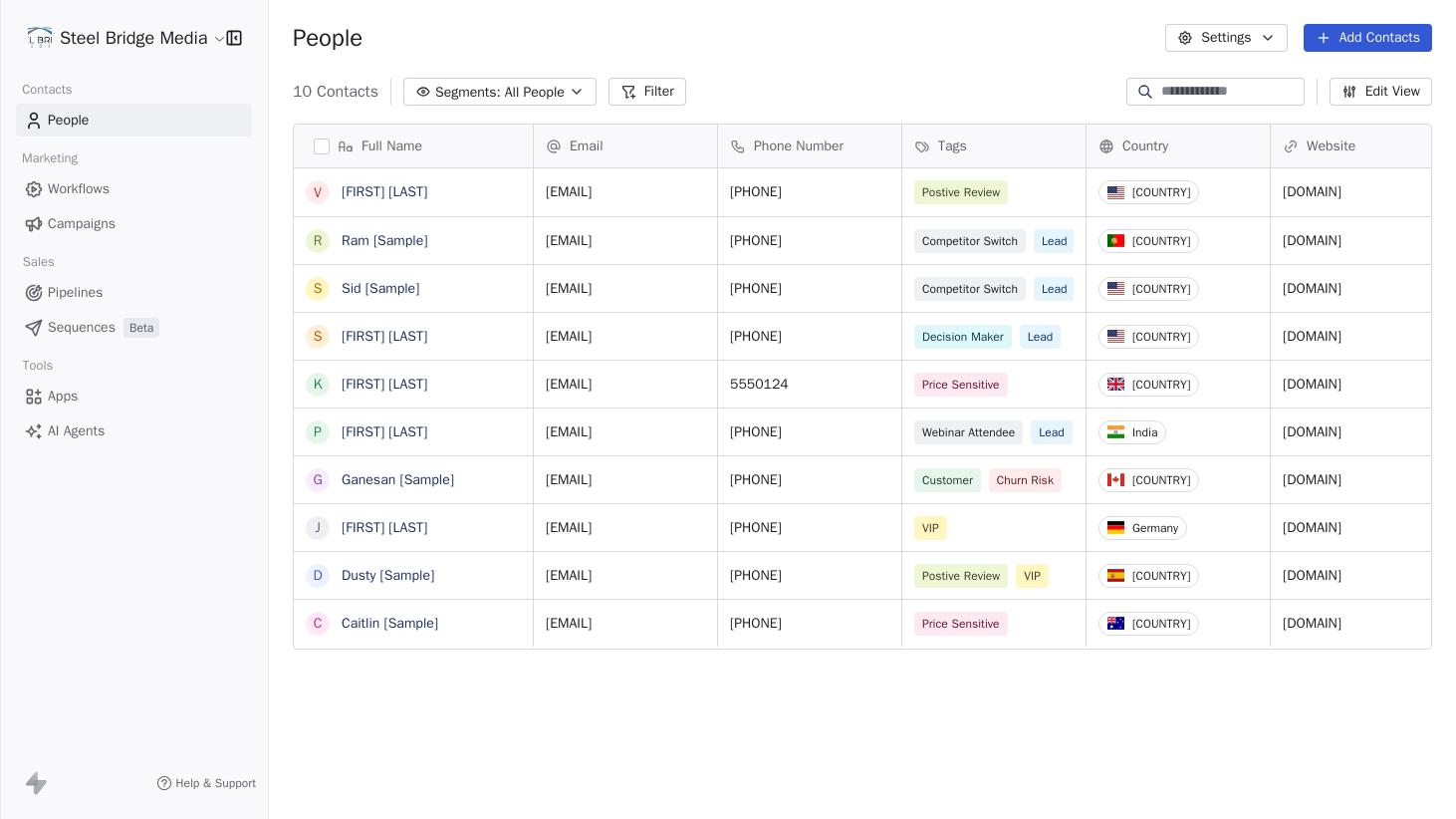 click on "Steel Bridge Media Contacts People Marketing Workflows Campaigns Sales Pipelines Sequences Beta Tools Apps AI Agents Help & Support People Settings Add Contacts 10 Contacts Segments: All People Filter Edit View Tag Add to Sequence Export Full Name V [FIRST] [LAST] R [FIRST] [LAST] S [FIRST] [LAST] S [FIRST] [LAST] K [FIRST] [LAST] P [FIRST] [LAST] G [FIRST] [LAST] J [FIRST] [LAST] D [FIRST] [LAST] C [FIRST] [LAST] Email Phone Number Tags Country Website Job Title Status Contact Source [EMAIL] [PHONE] Postive Review [COUNTRY] [DOMAIN] Managing Director Closed Won Referral [EMAIL] [PHONE] Competitor Switch Lead [COUNTRY] [DOMAIN] Sustainability Head Closed Won Facebook Ad [EMAIL] [PHONE] Competitor Switch Lead [COUNTRY] [DOMAIN] Director of Operations Qualifying Website Form [EMAIL] [PHONE] Decision Maker Lead [COUNTRY] [DOMAIN] President New Lead Social Media [EMAIL] [PHONE] CEO" at bounding box center (728, 410) 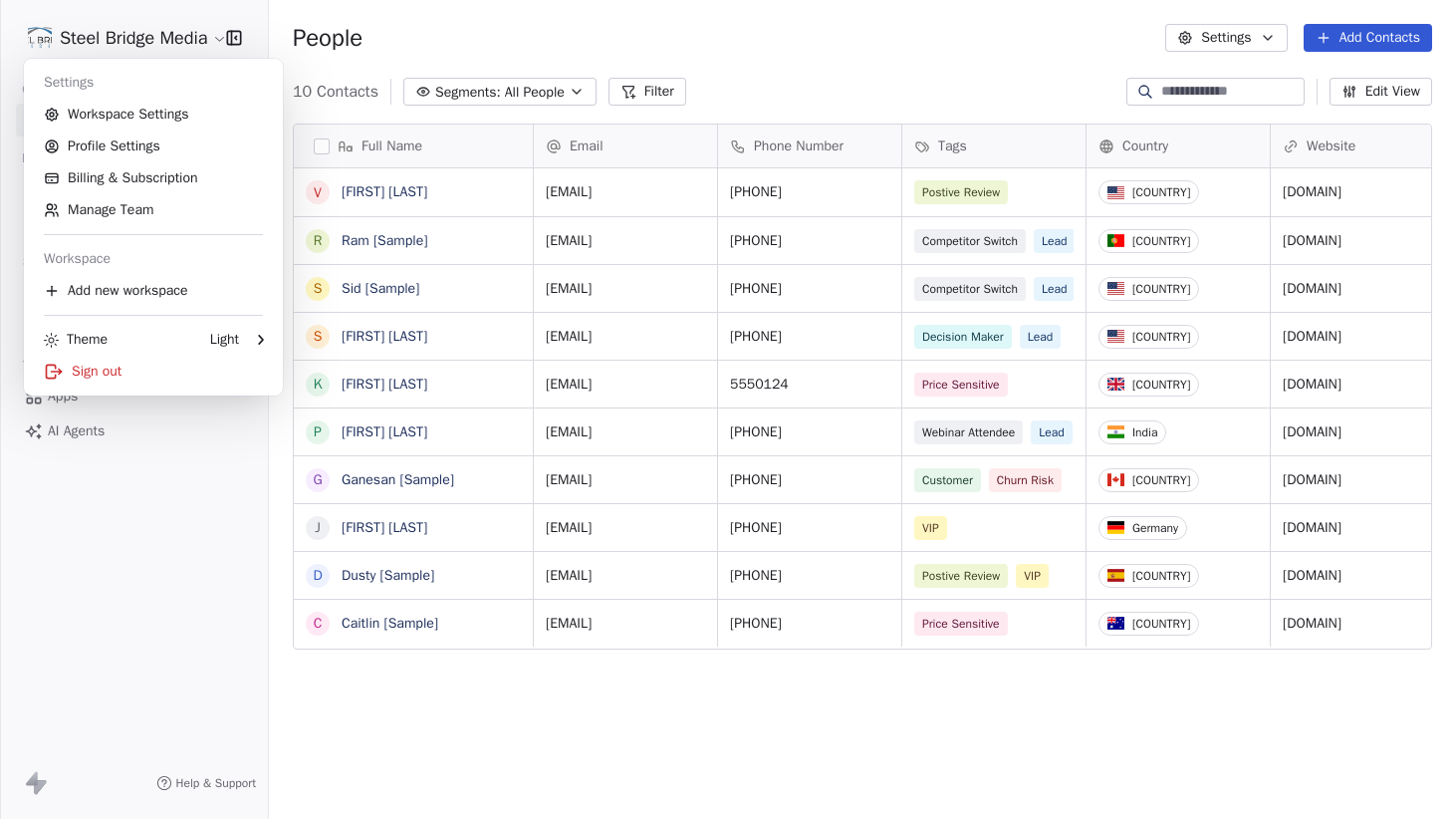 click on "Steel Bridge Media Contacts People Marketing Workflows Campaigns Sales Pipelines Sequences Beta Tools Apps AI Agents Help & Support People Settings Add Contacts 10 Contacts Segments: All People Filter Edit View Tag Add to Sequence Export Full Name V [FIRST] [LAST] R [FIRST] [LAST] S [FIRST] [LAST] S [FIRST] [LAST] K [FIRST] [LAST] P [FIRST] [LAST] G [FIRST] [LAST] J [FIRST] [LAST] D [FIRST] [LAST] C [FIRST] [LAST] Email Phone Number Tags Country Website Job Title Status Contact Source [EMAIL] [PHONE] Postive Review [COUNTRY] [DOMAIN] Managing Director Closed Won Referral [EMAIL] [PHONE] Competitor Switch Lead [COUNTRY] [DOMAIN] Sustainability Head Closed Won Facebook Ad [EMAIL] [PHONE] Competitor Switch Lead [COUNTRY] [DOMAIN] Director of Operations Qualifying Website Form [EMAIL] [PHONE] Decision Maker Lead [COUNTRY] [DOMAIN] President New Lead Social Media [EMAIL] [PHONE] CEO" at bounding box center [728, 410] 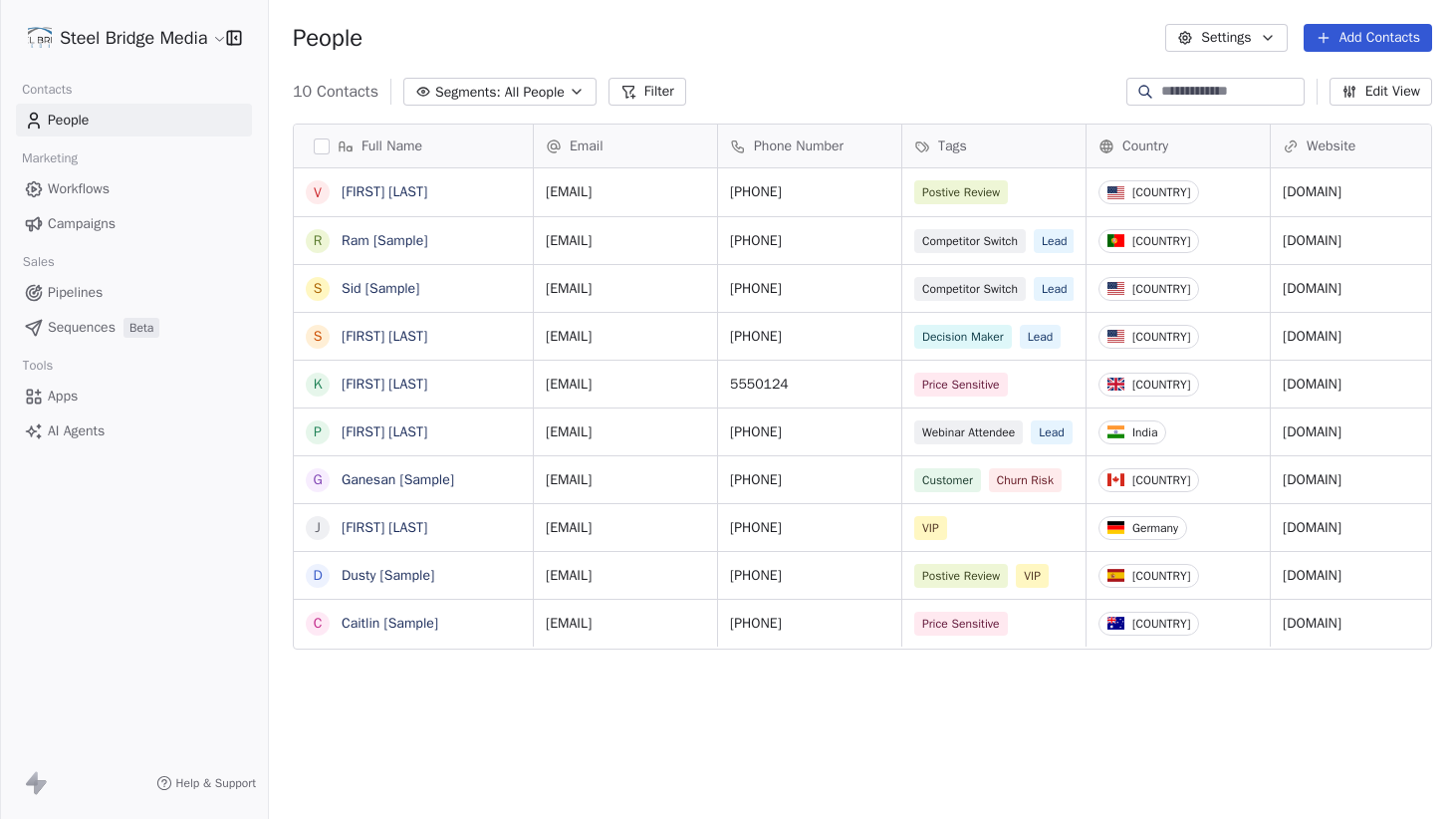click on "Workflows" at bounding box center [79, 188] 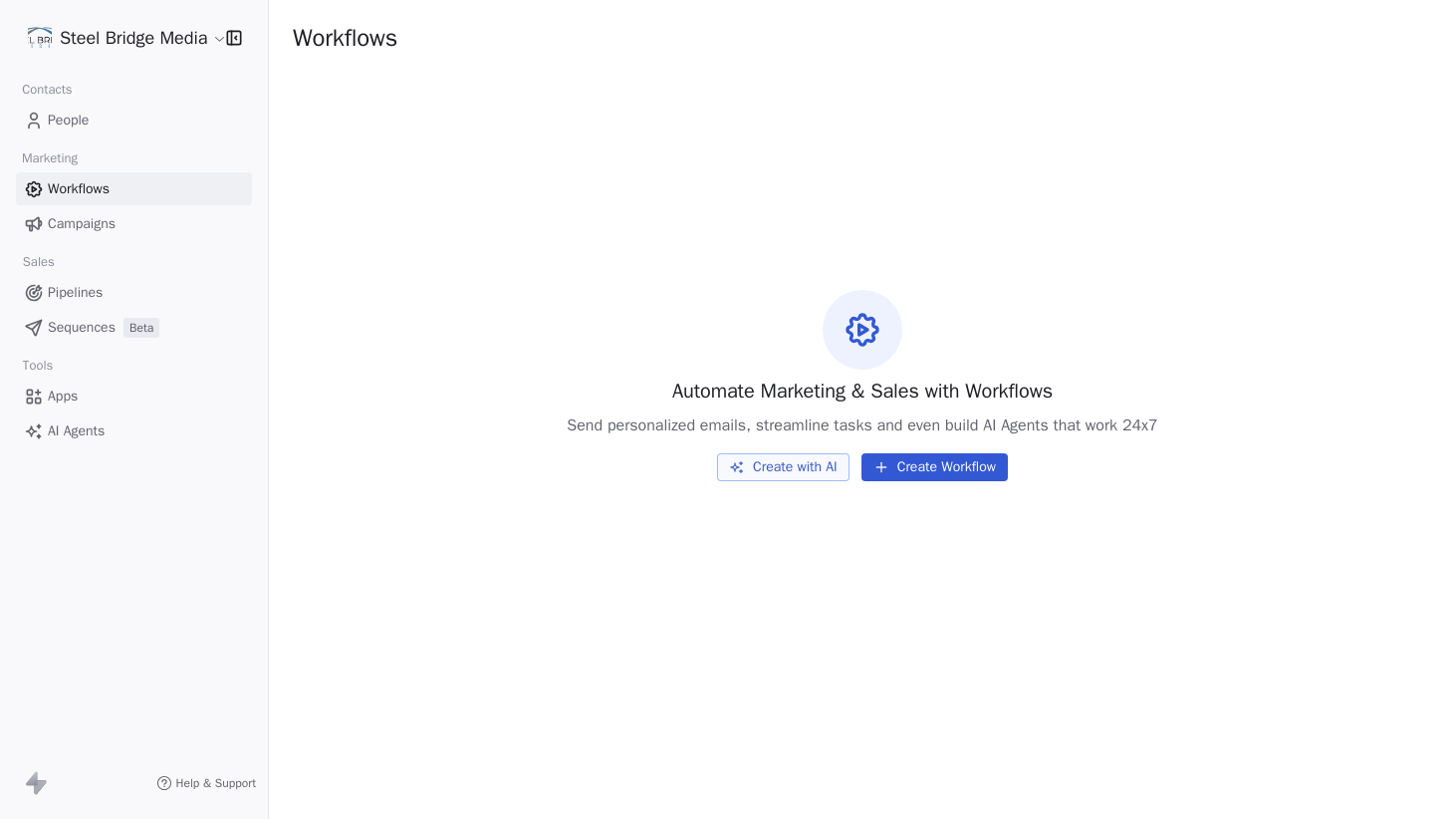 click on "Campaigns" at bounding box center (82, 223) 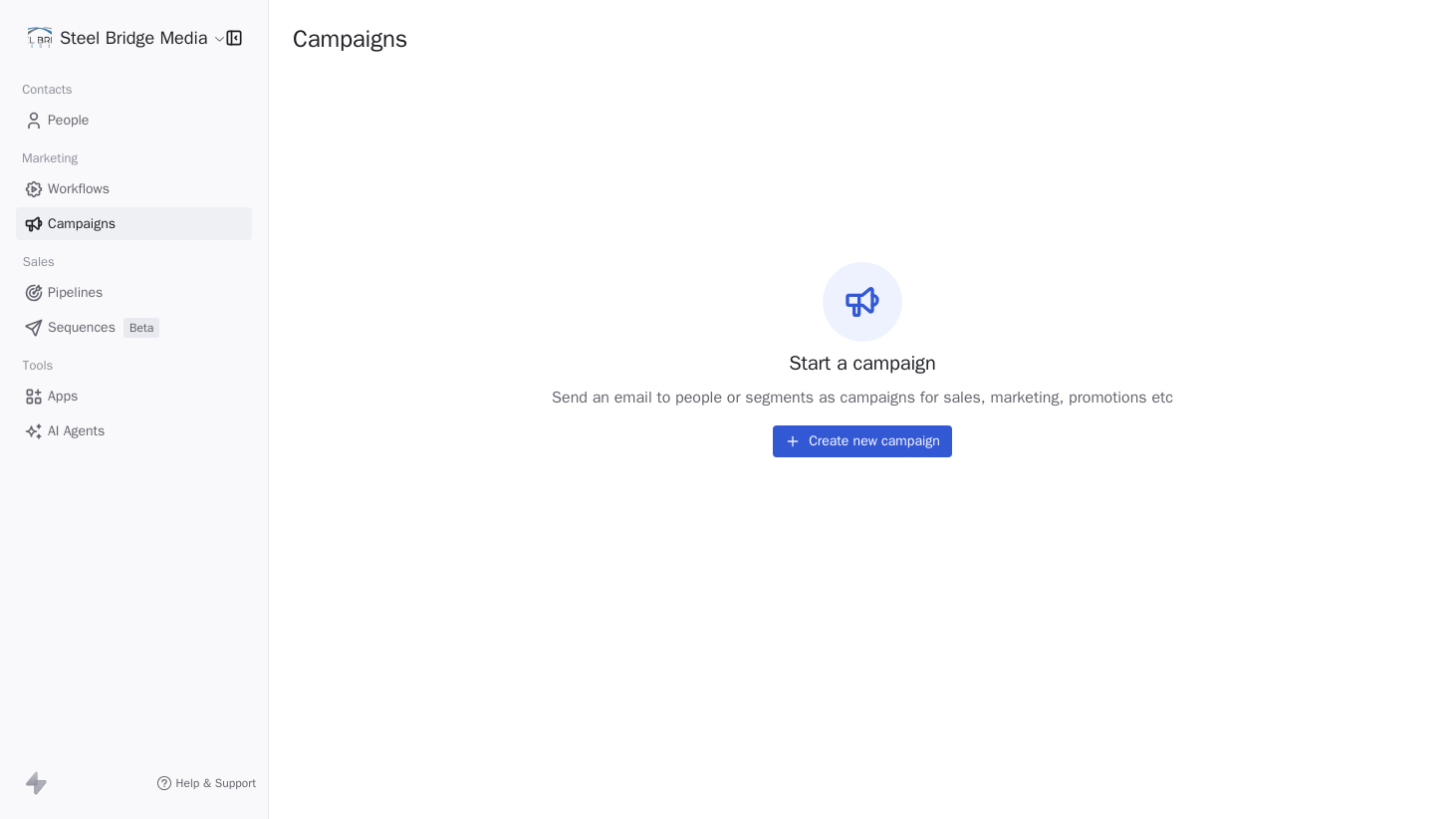 click on "Pipelines" at bounding box center (75, 292) 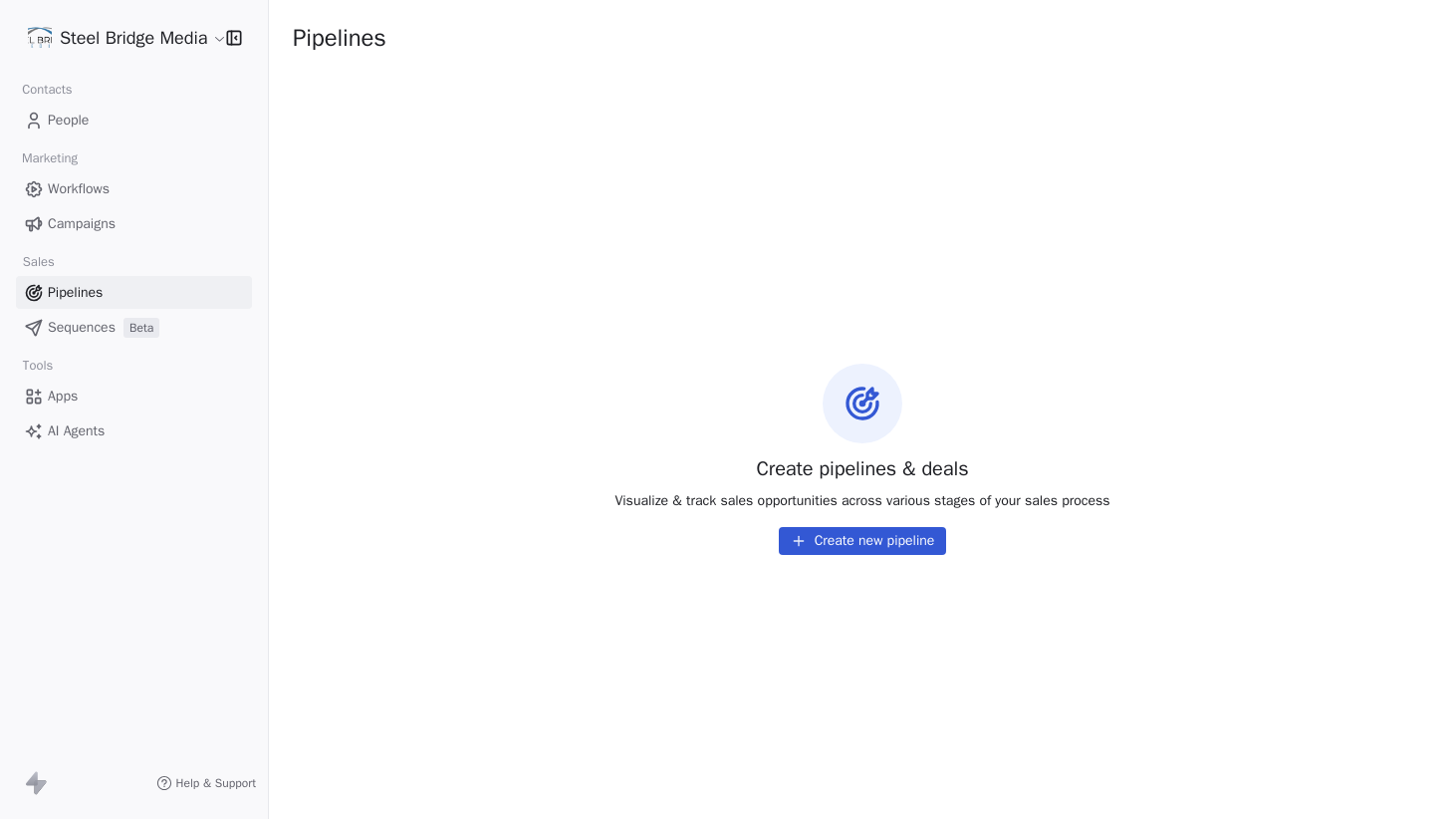 click on "Sequences" at bounding box center [82, 327] 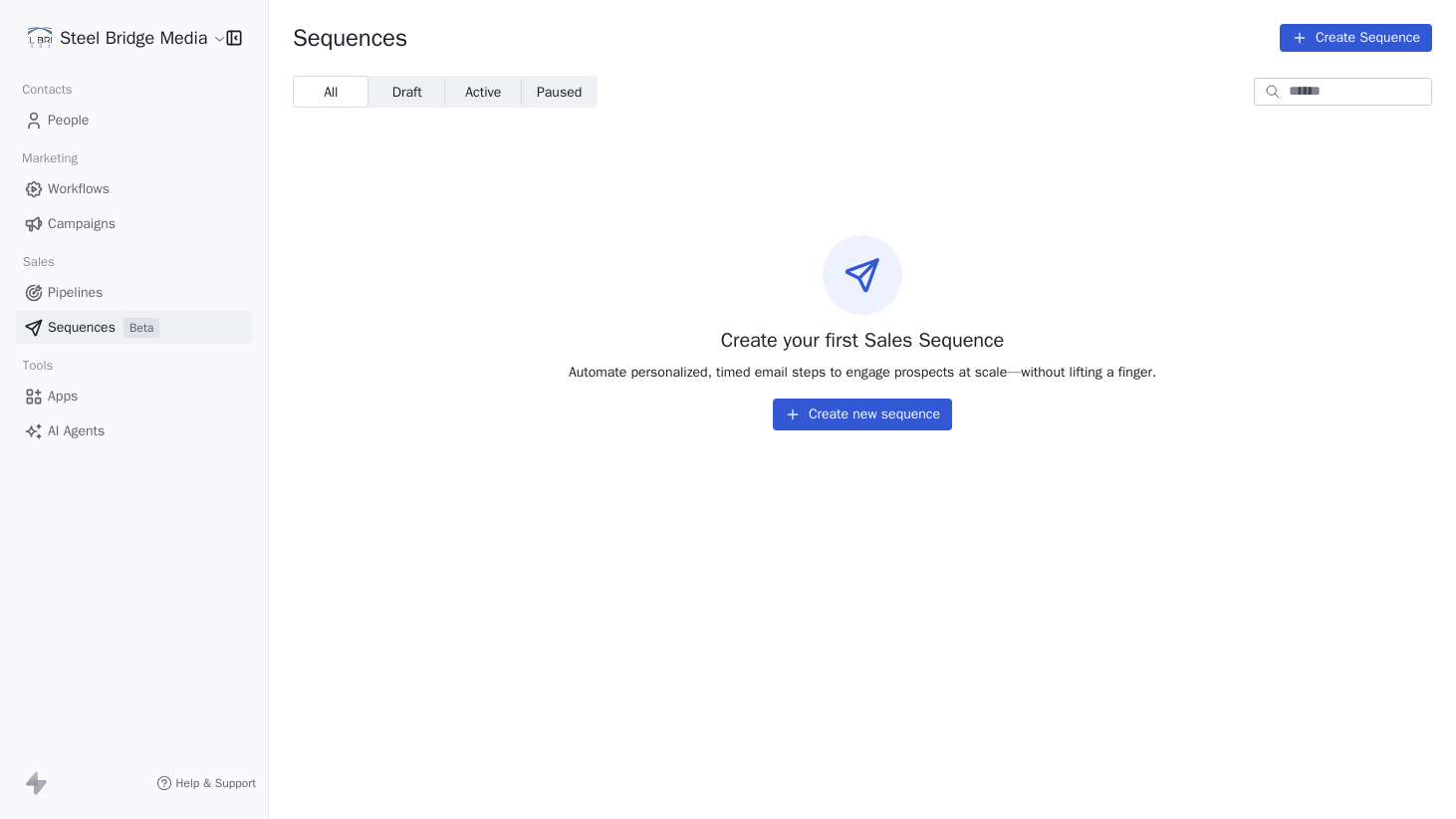 click on "Apps" at bounding box center (63, 396) 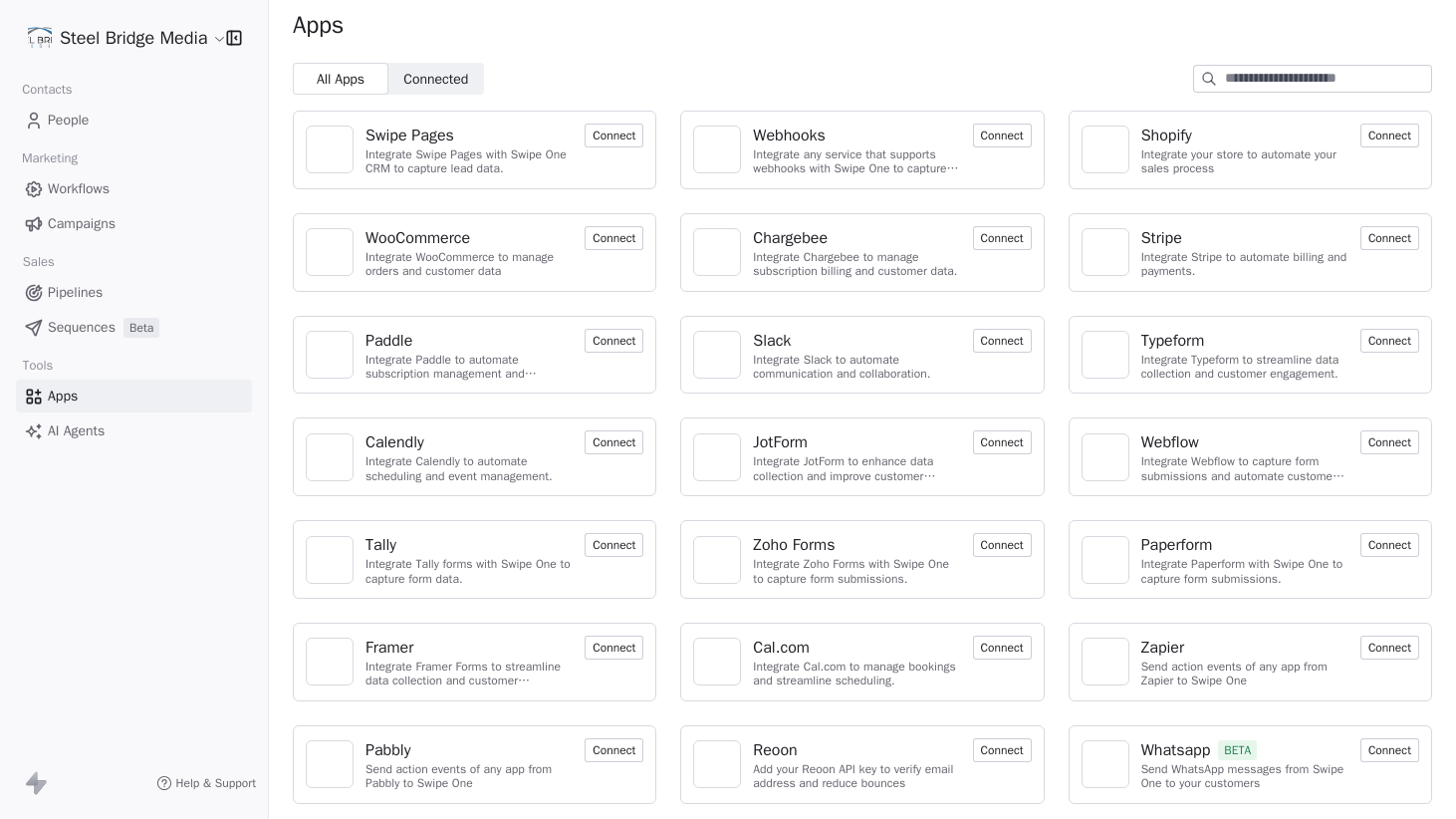 scroll, scrollTop: 0, scrollLeft: 0, axis: both 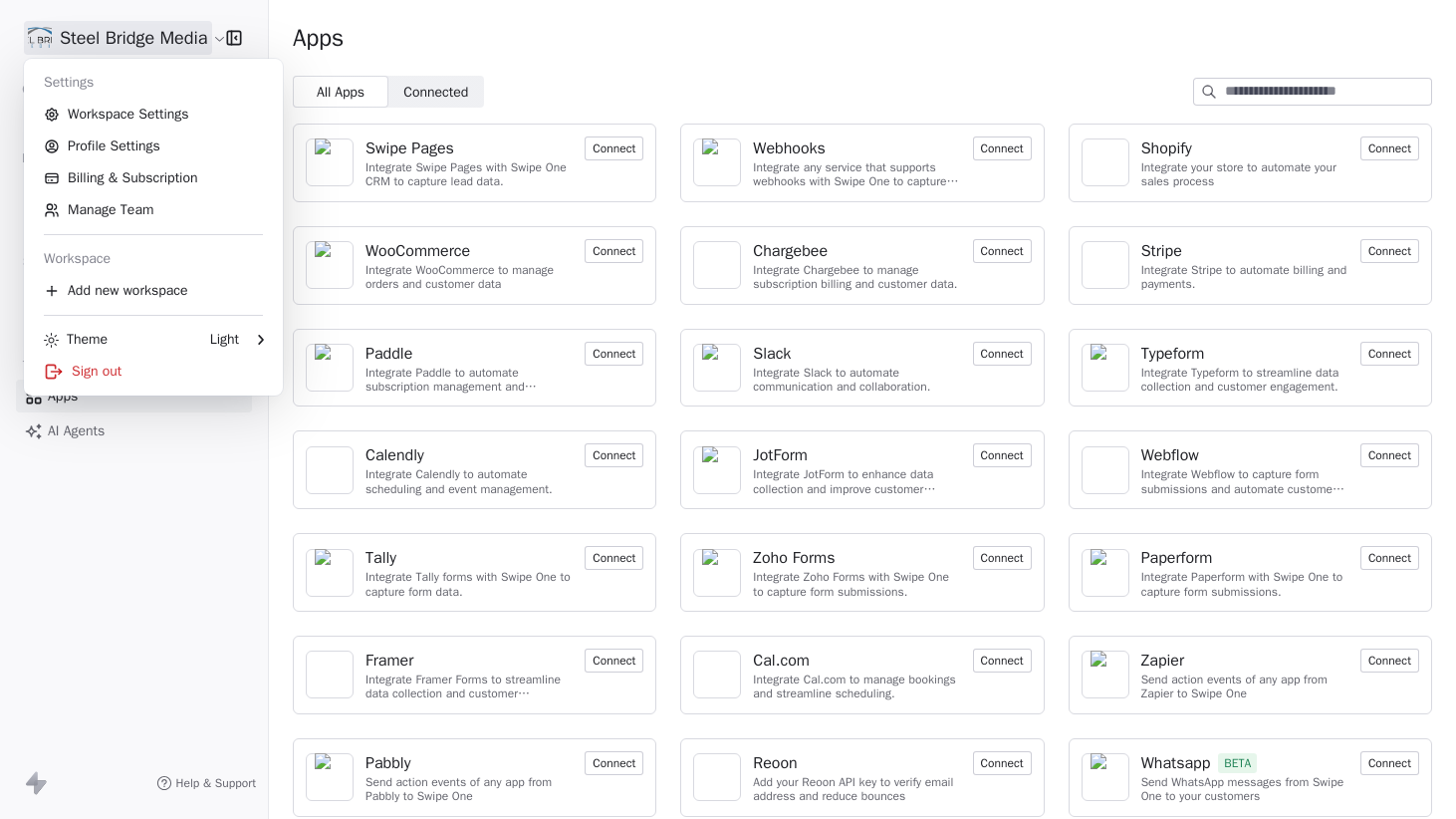 click on "Steel Bridge Media Contacts People Marketing Workflows Campaigns Sales Pipelines Sequences Beta Tools Apps AI Agents Help & Support Apps All Apps All Apps Connected Connected Swipe Pages Integrate Swipe Pages with Swipe One CRM to capture lead data. Connect Webhooks Integrate any service that supports webhooks with Swipe One to capture and automate data workflows. Connect Shopify Integrate your store to automate your sales process Connect WooCommerce Integrate WooCommerce to manage orders and customer data Connect Chargebee Integrate Chargebee to manage subscription billing and customer data. Connect Stripe Integrate Stripe to automate billing and payments. Connect Paddle Integrate Paddle to automate subscription management and customer engagement. Connect Slack Integrate Slack to automate communication and collaboration. Connect Typeform Integrate Typeform to streamline data collection and customer engagement. Connect Calendly Integrate Calendly to automate scheduling and event management. Connect JotForm" at bounding box center [728, 410] 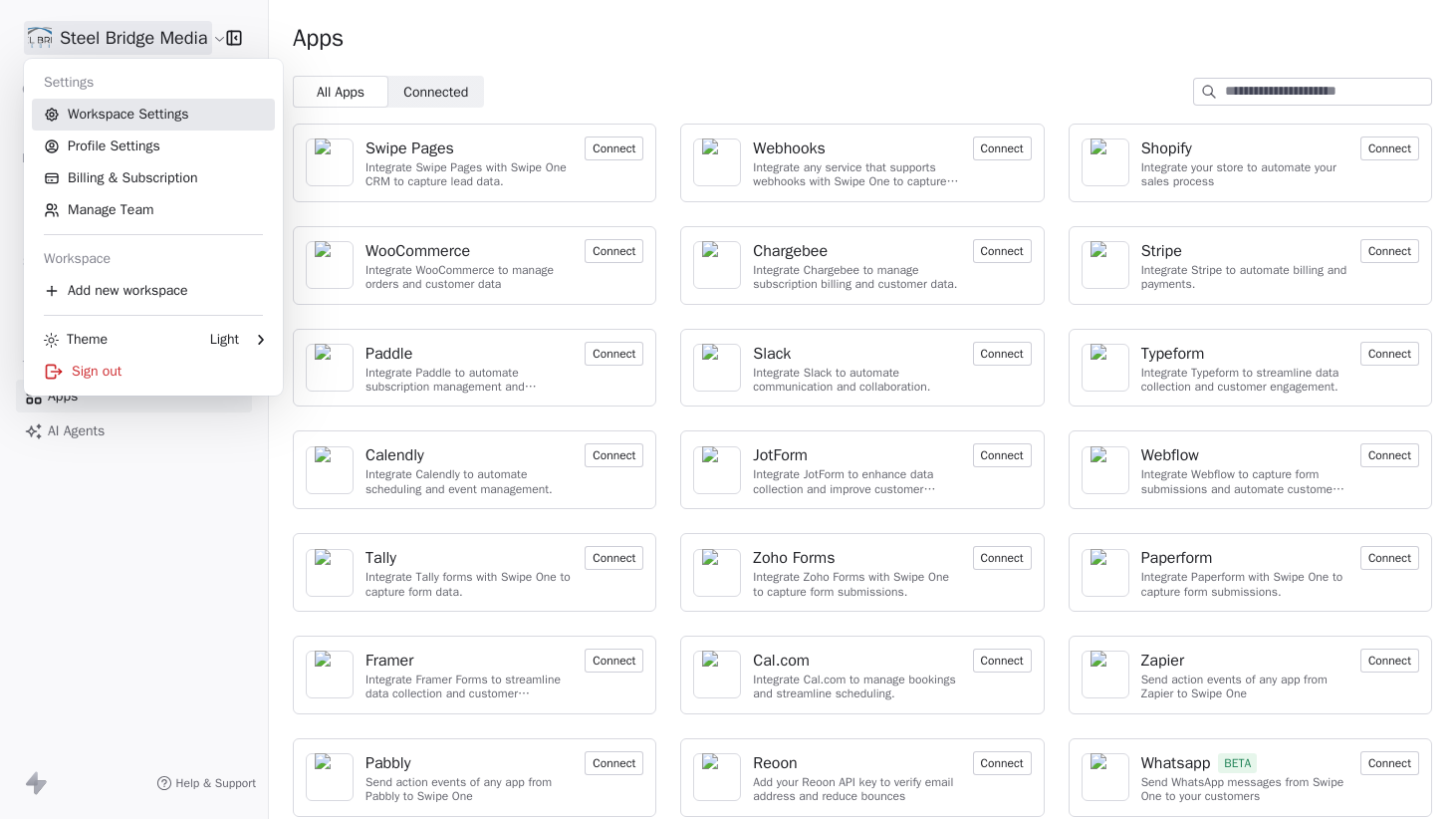 click on "Workspace Settings" at bounding box center (153, 115) 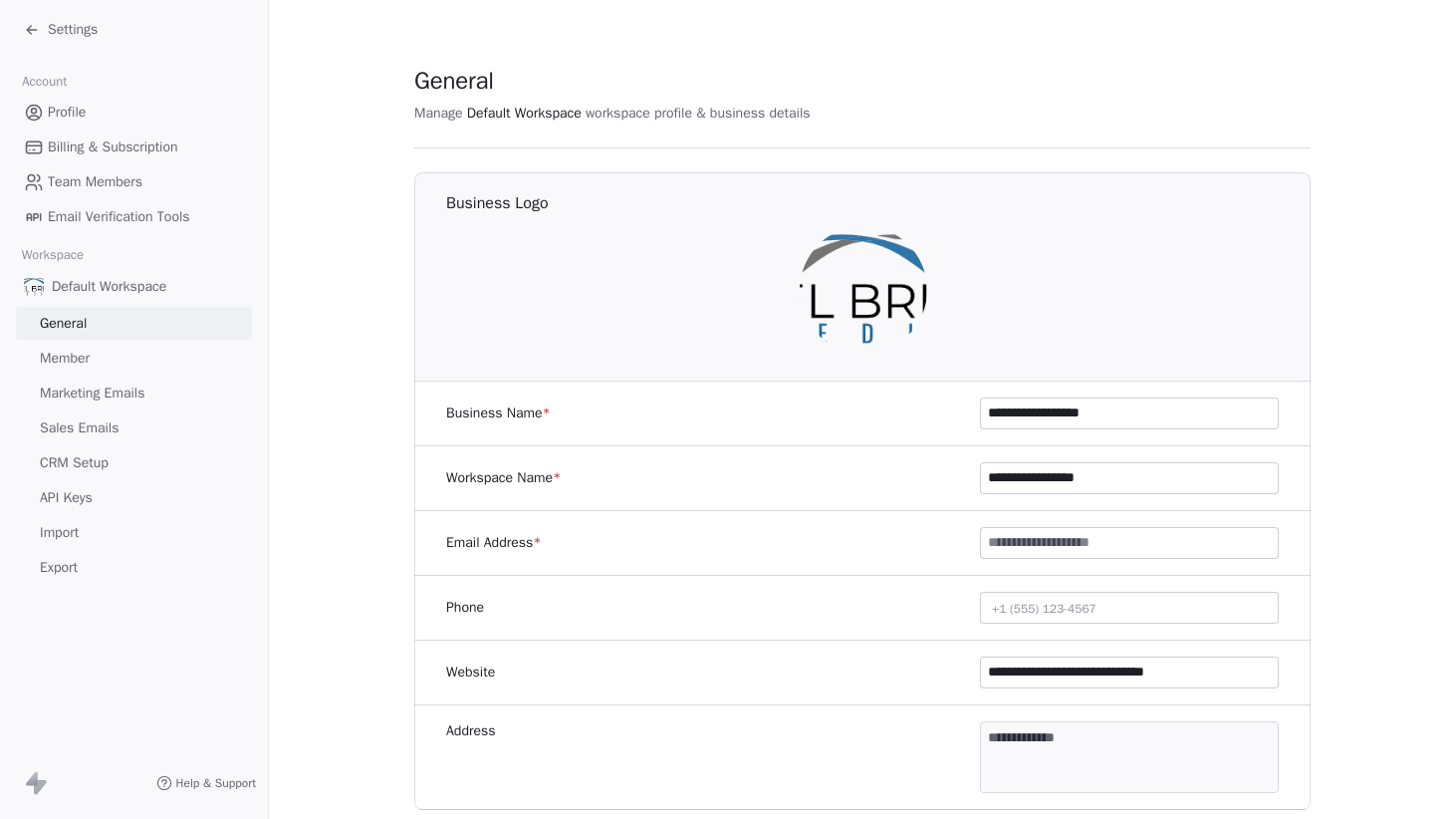 click on "Marketing Emails" at bounding box center (92, 393) 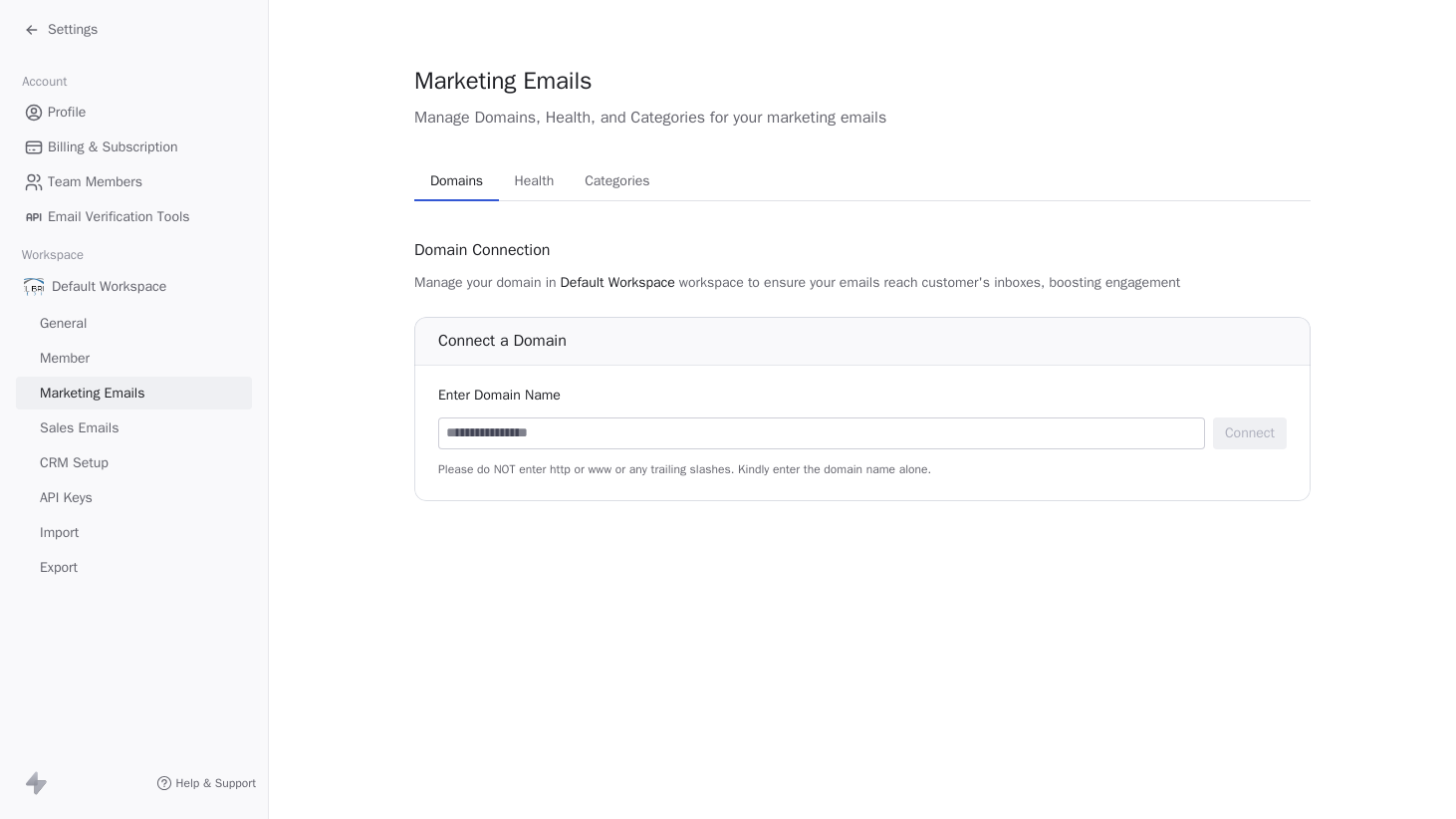 click on "Health Health" at bounding box center [534, 181] 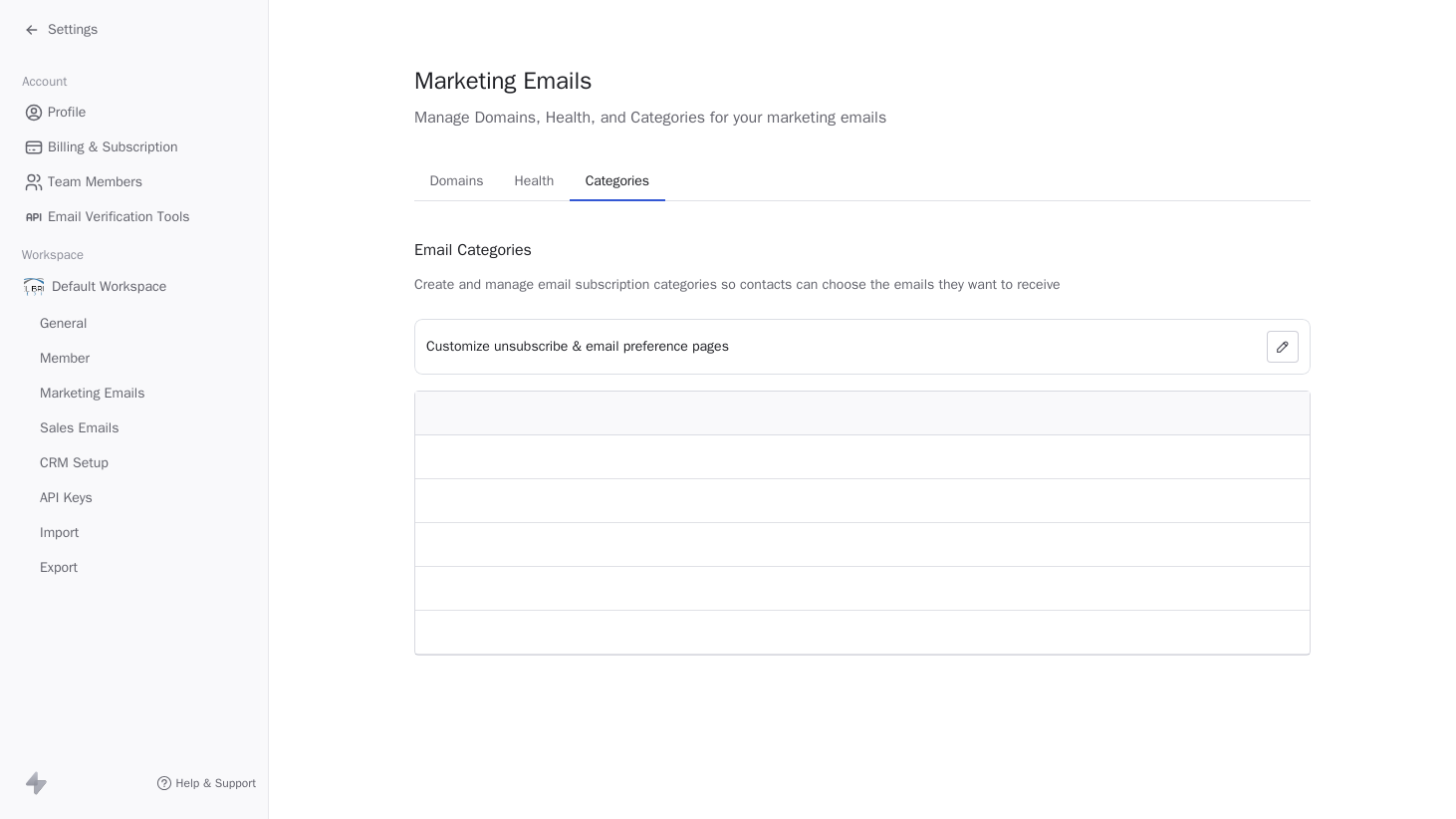 click on "Categories" at bounding box center (617, 181) 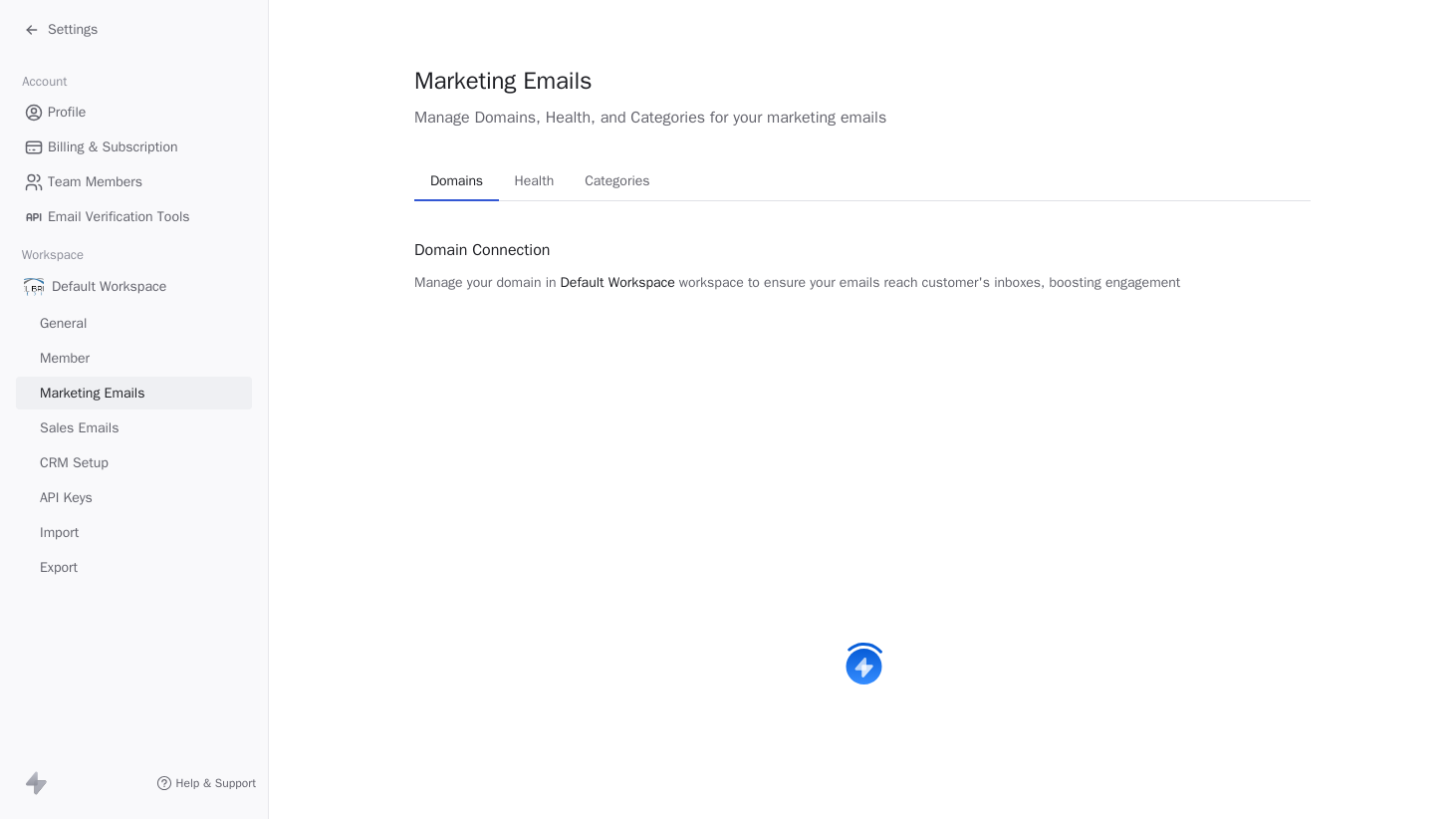 click on "Domains" at bounding box center (456, 181) 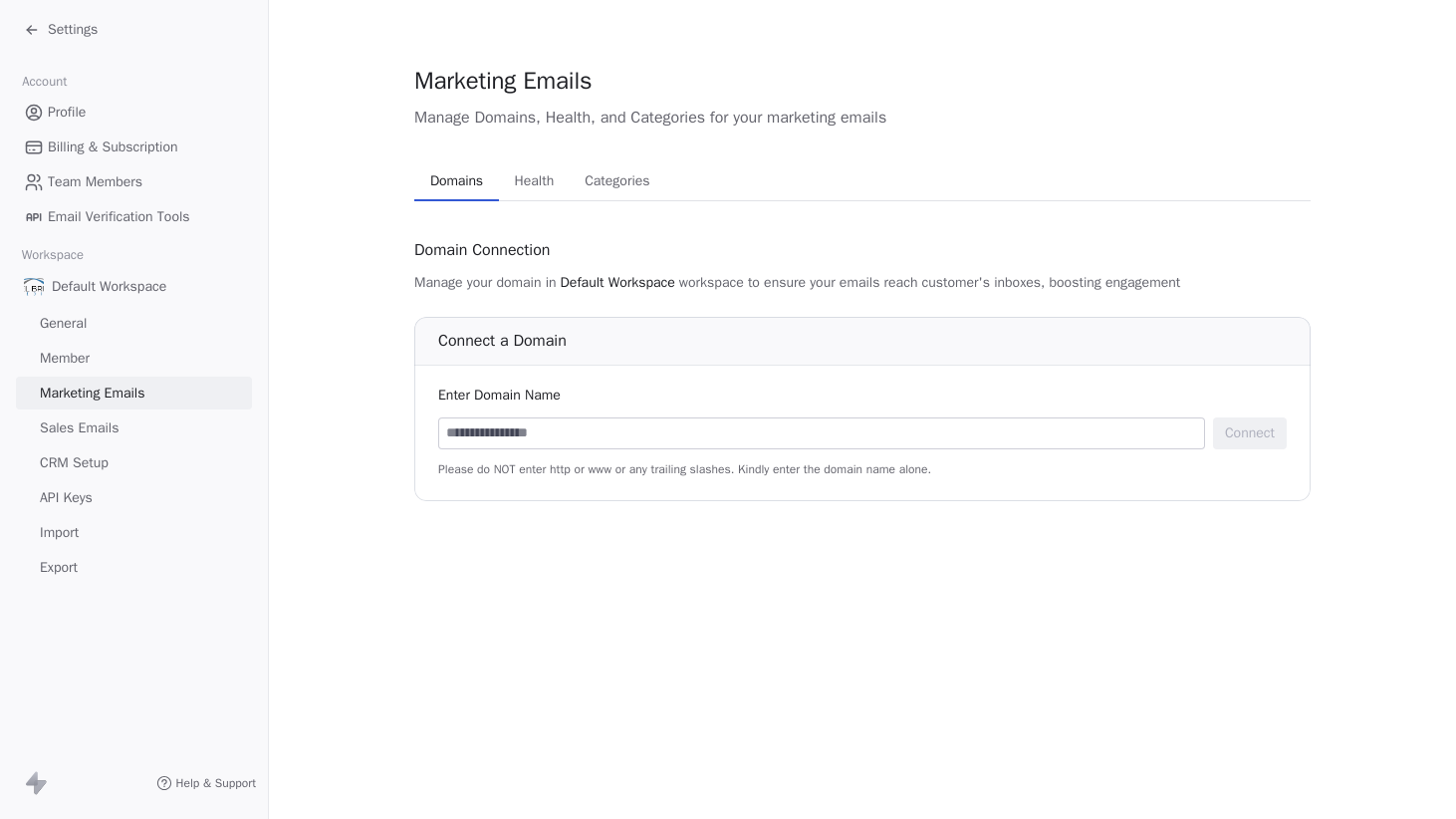 click on "General" at bounding box center (63, 323) 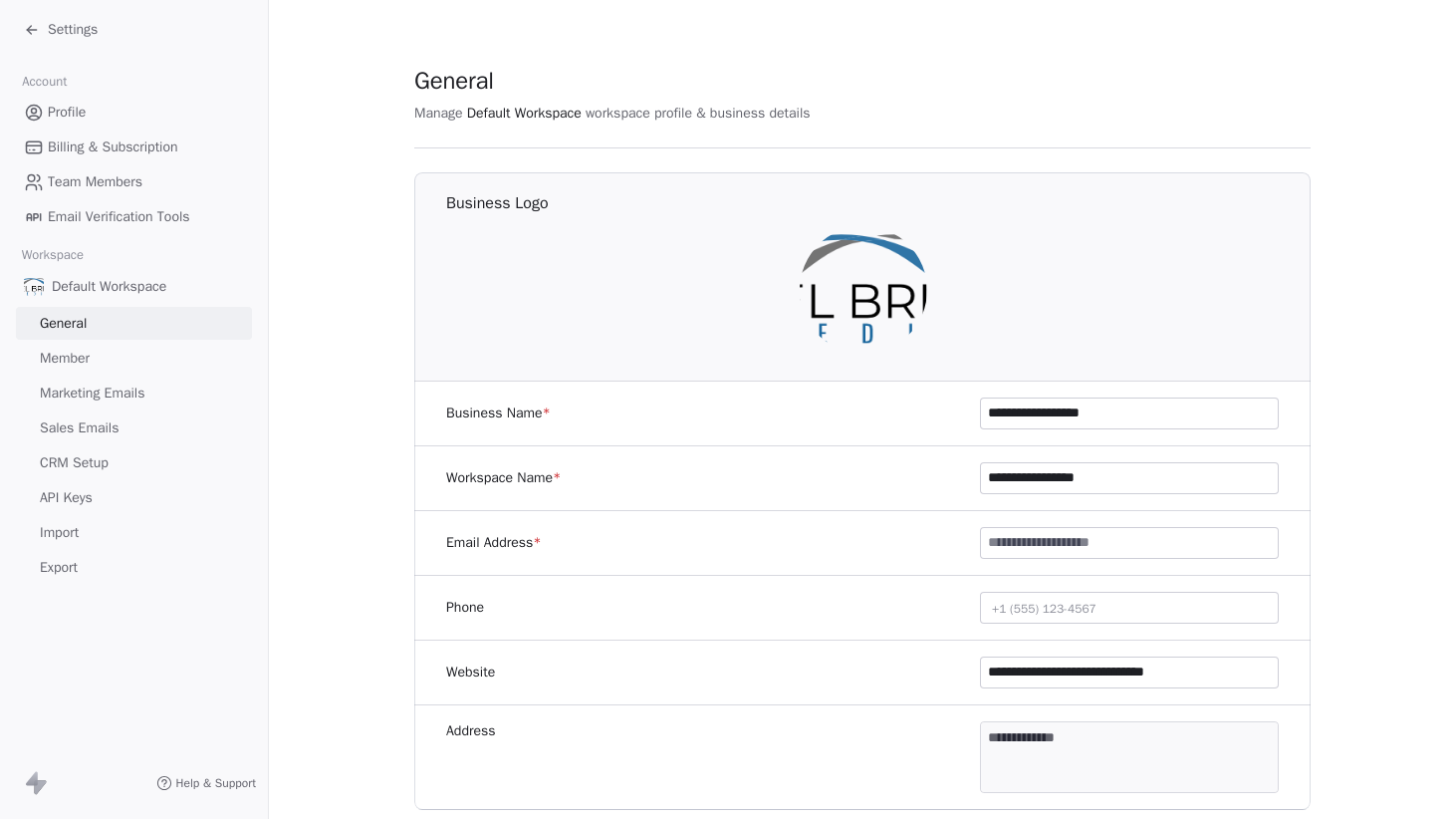 click on "Member" at bounding box center (65, 358) 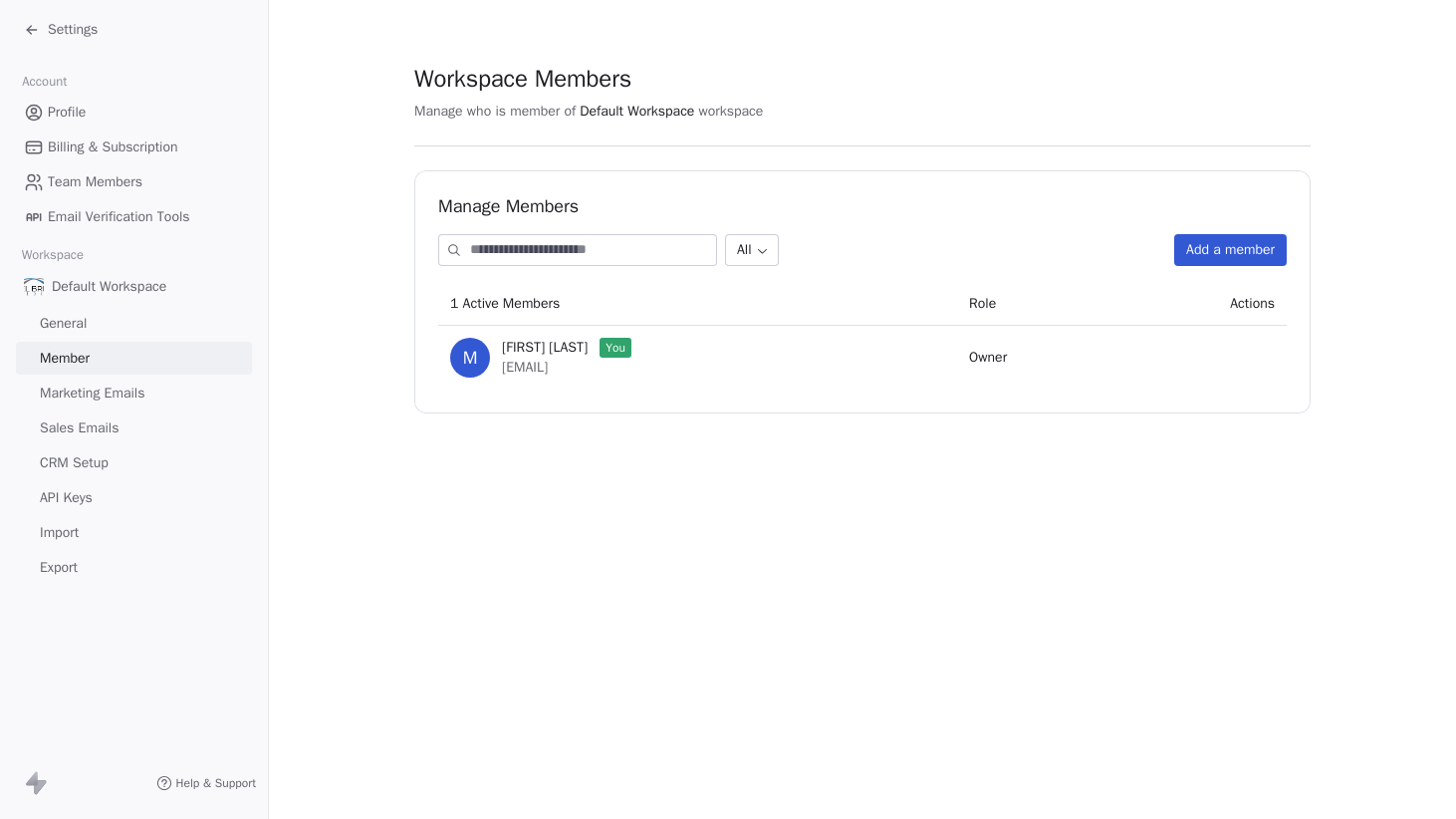 click on "Marketing Emails" at bounding box center (92, 393) 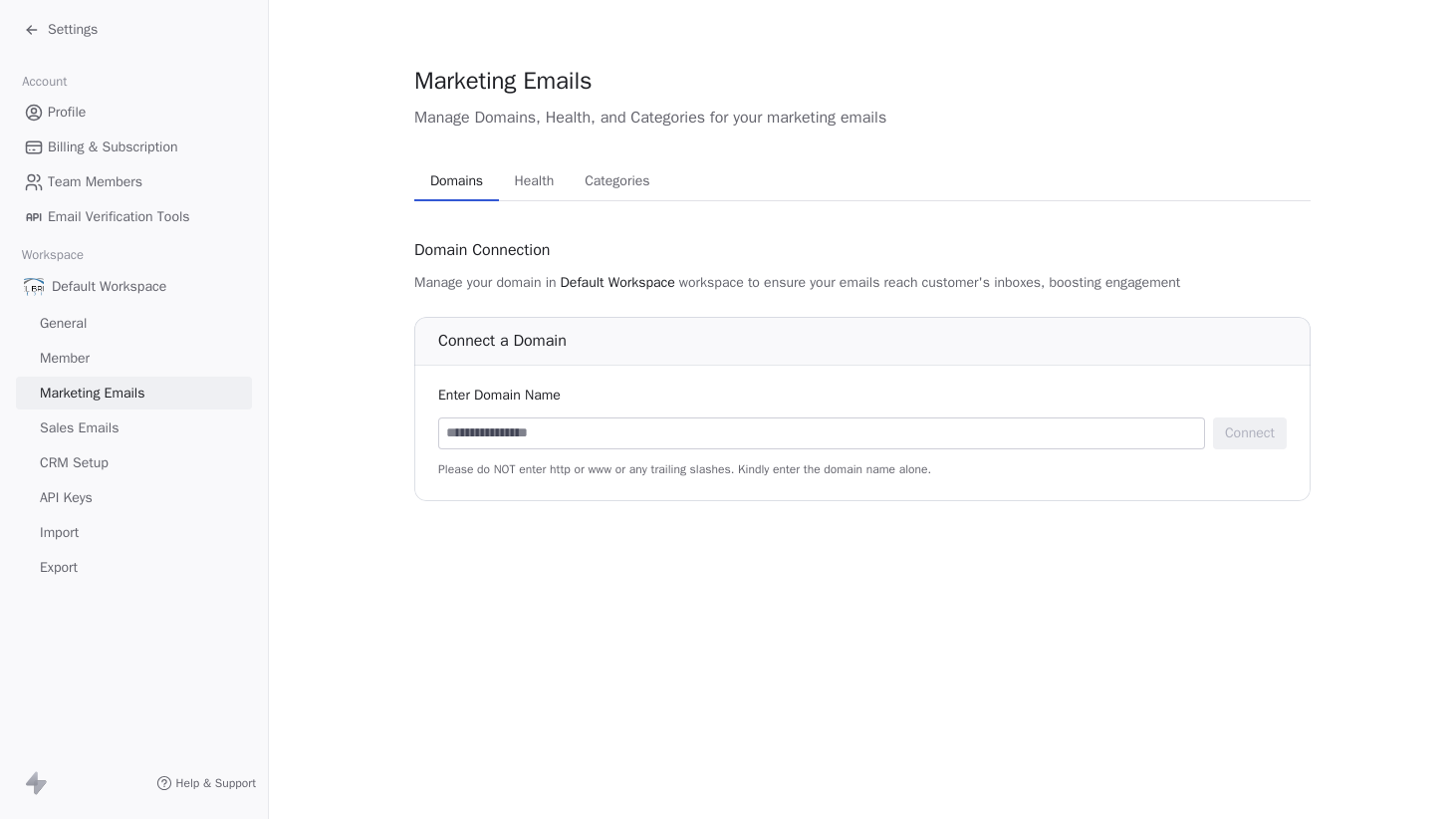 click on "Sales Emails" at bounding box center [79, 427] 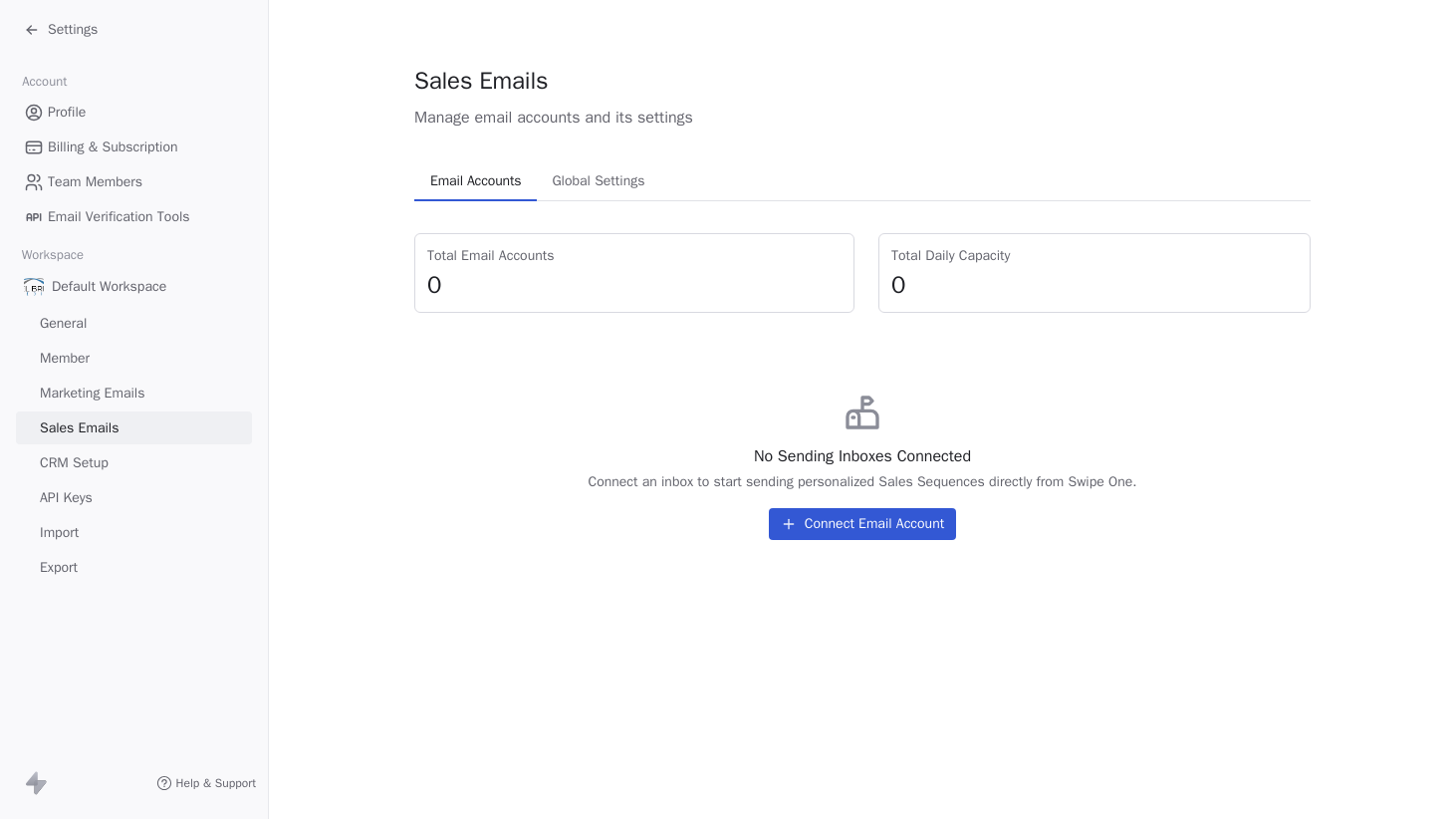 click on "Marketing Emails" at bounding box center (92, 393) 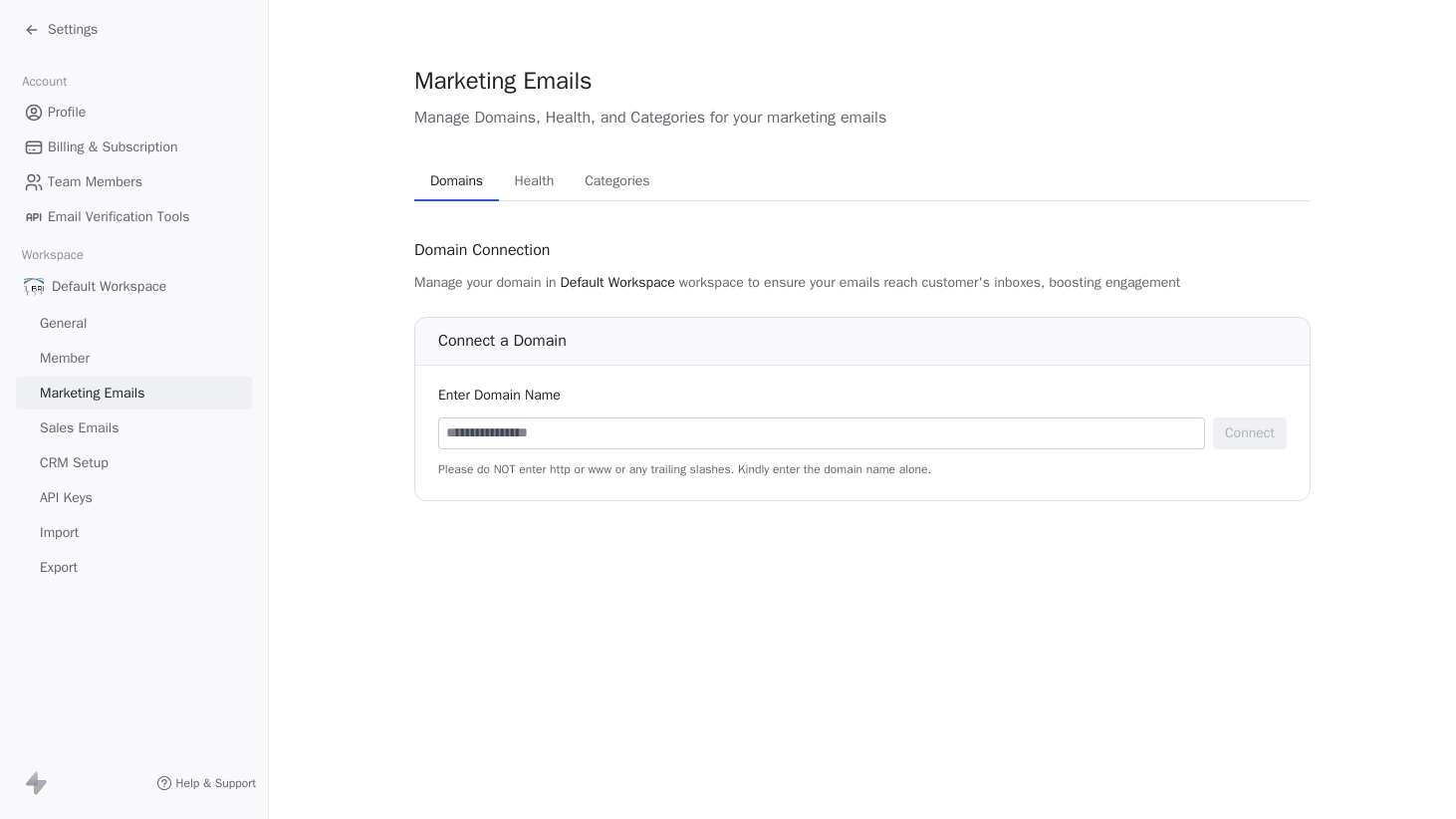 click on "Member" at bounding box center (133, 358) 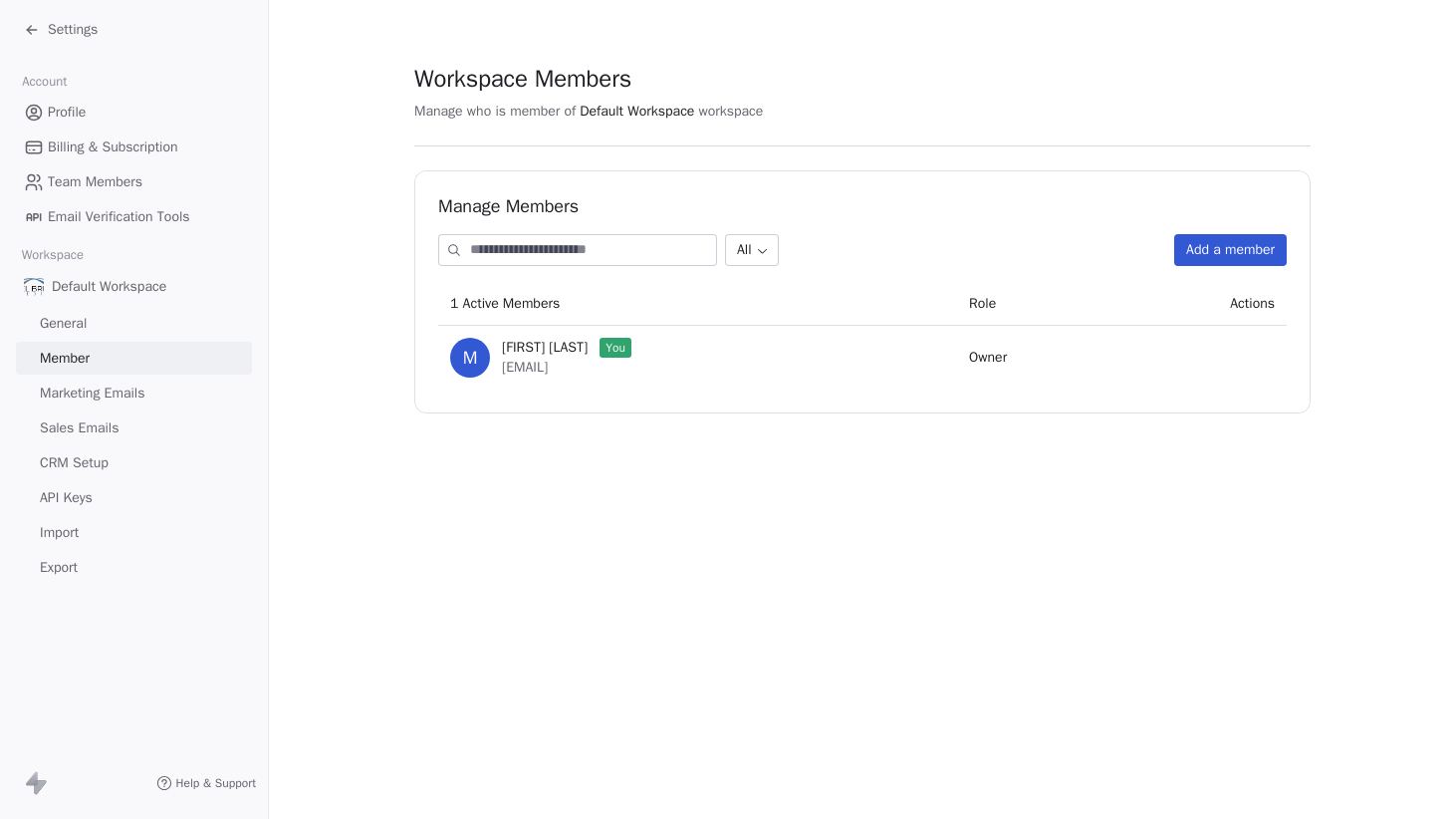 click on "General" at bounding box center (133, 323) 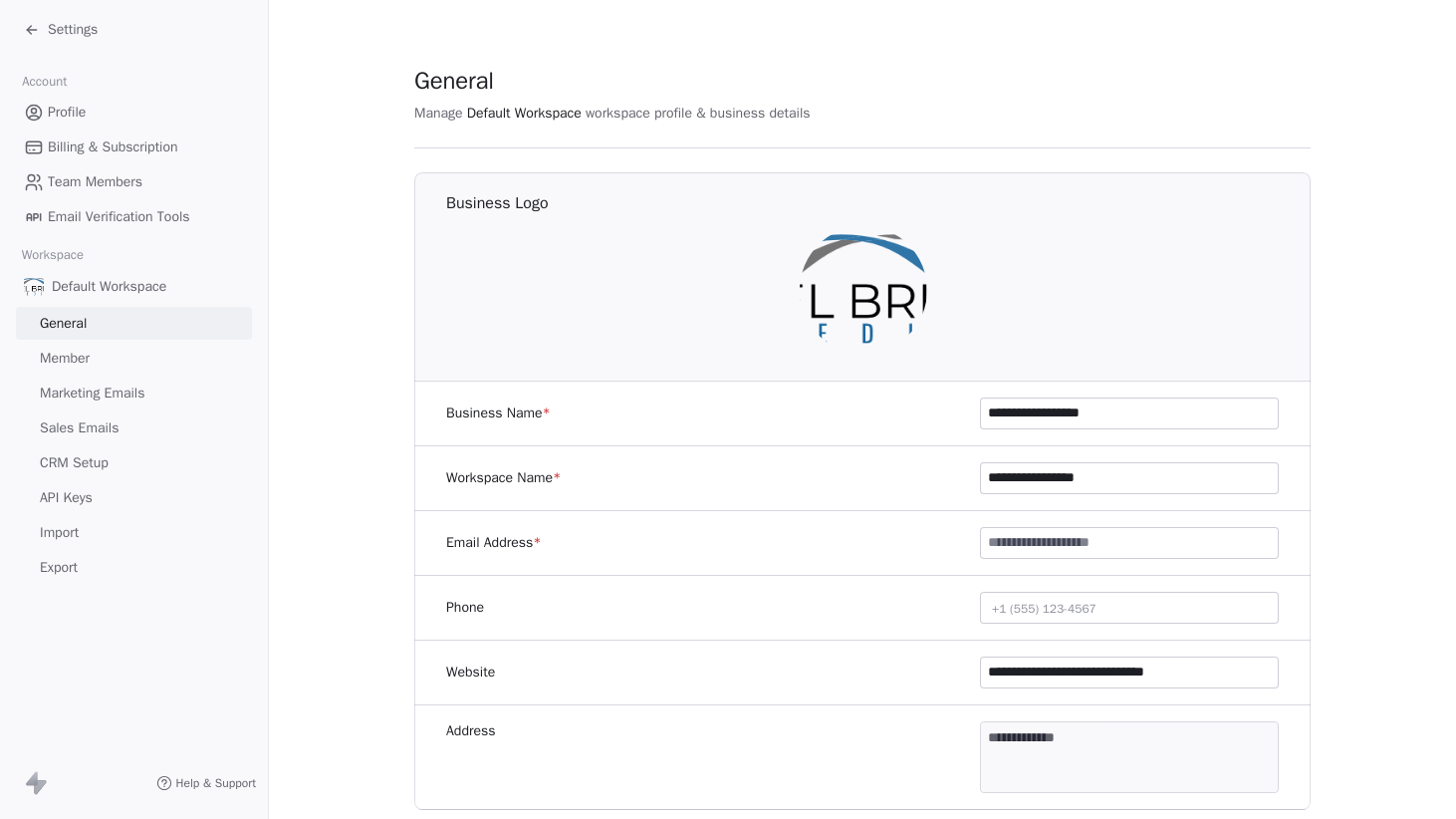 click on "Settings" at bounding box center (61, 30) 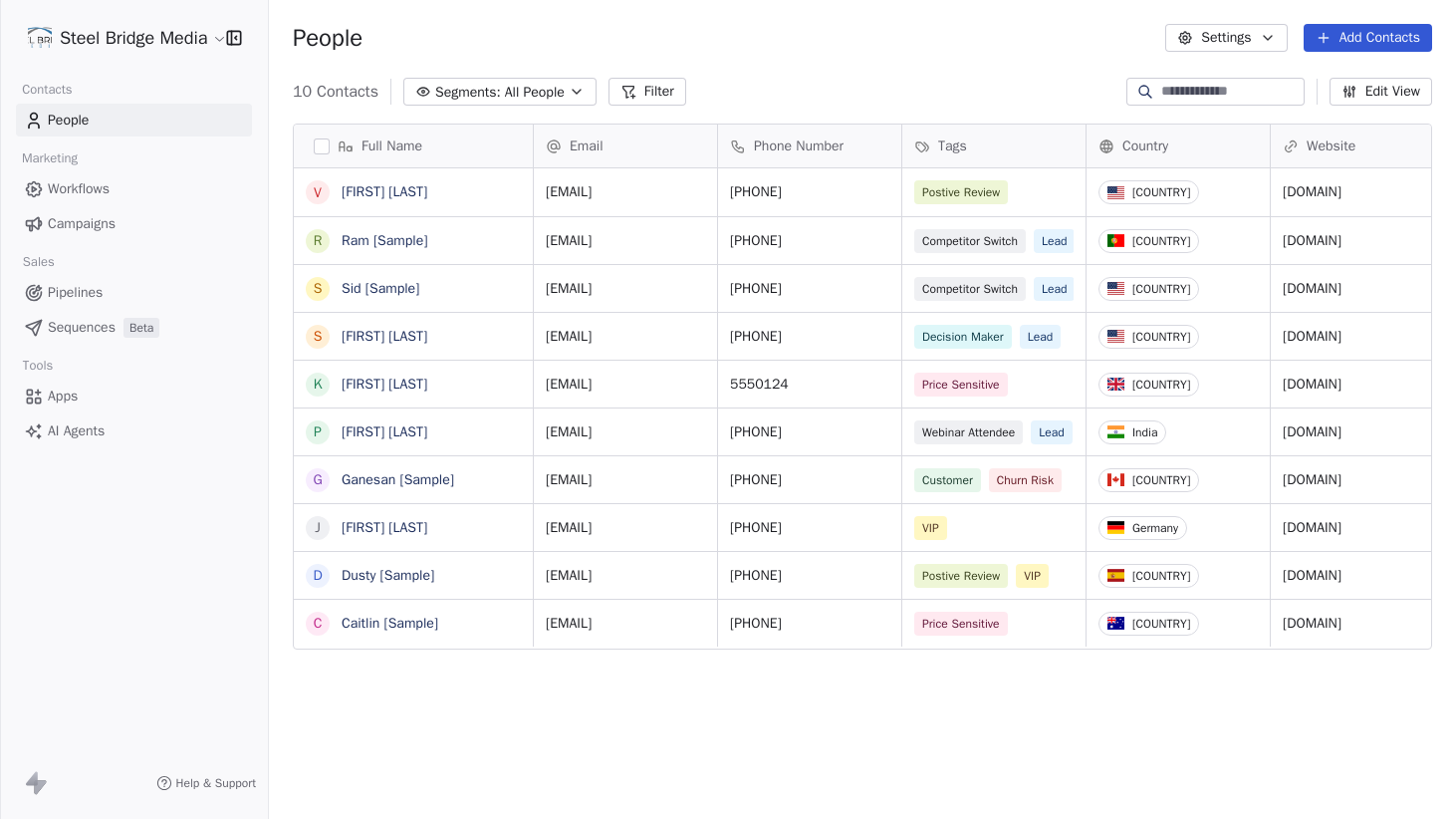 scroll, scrollTop: 0, scrollLeft: 1, axis: horizontal 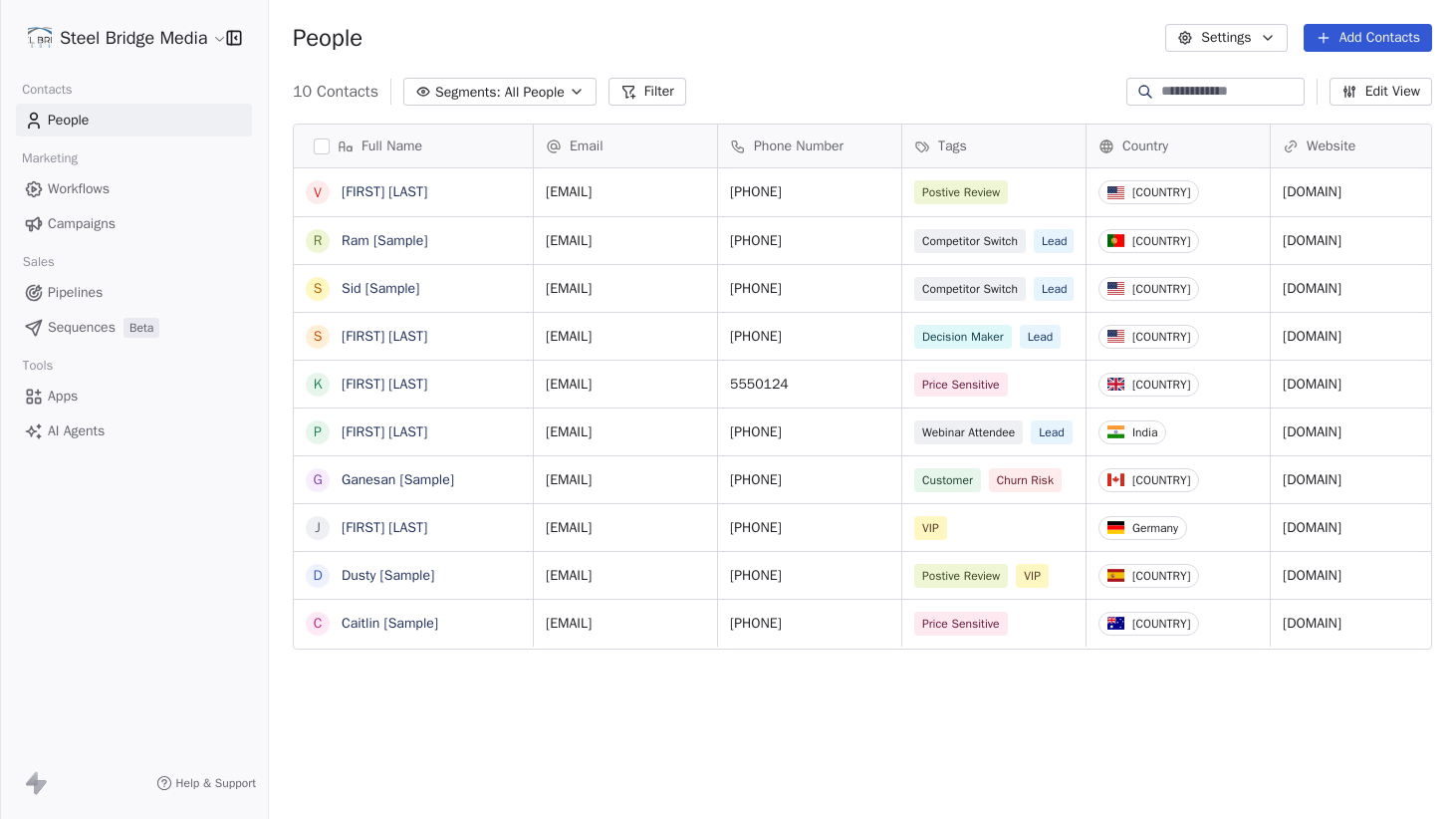 click on "Workflows" at bounding box center [79, 188] 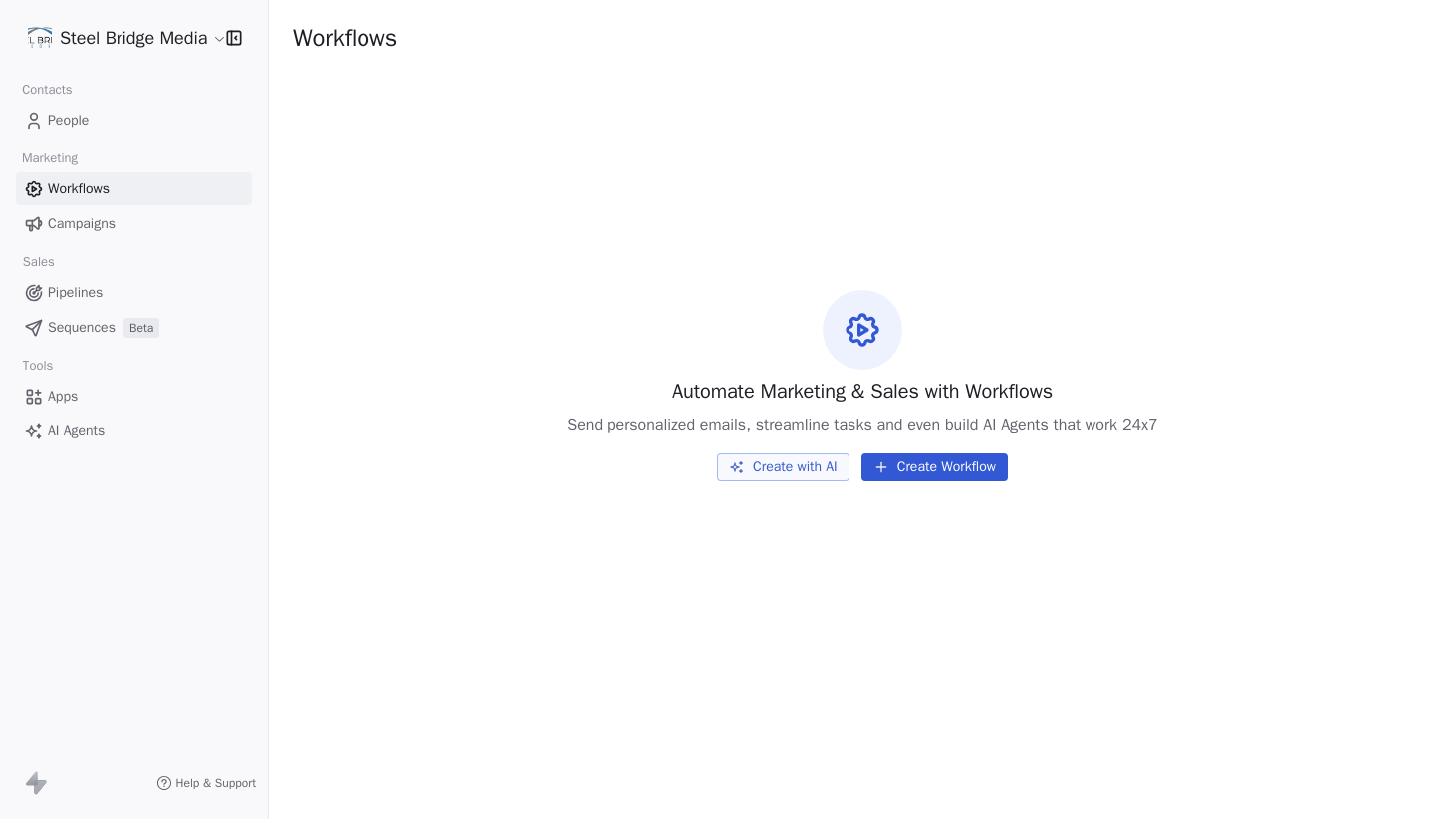 click on "Campaigns" at bounding box center [82, 223] 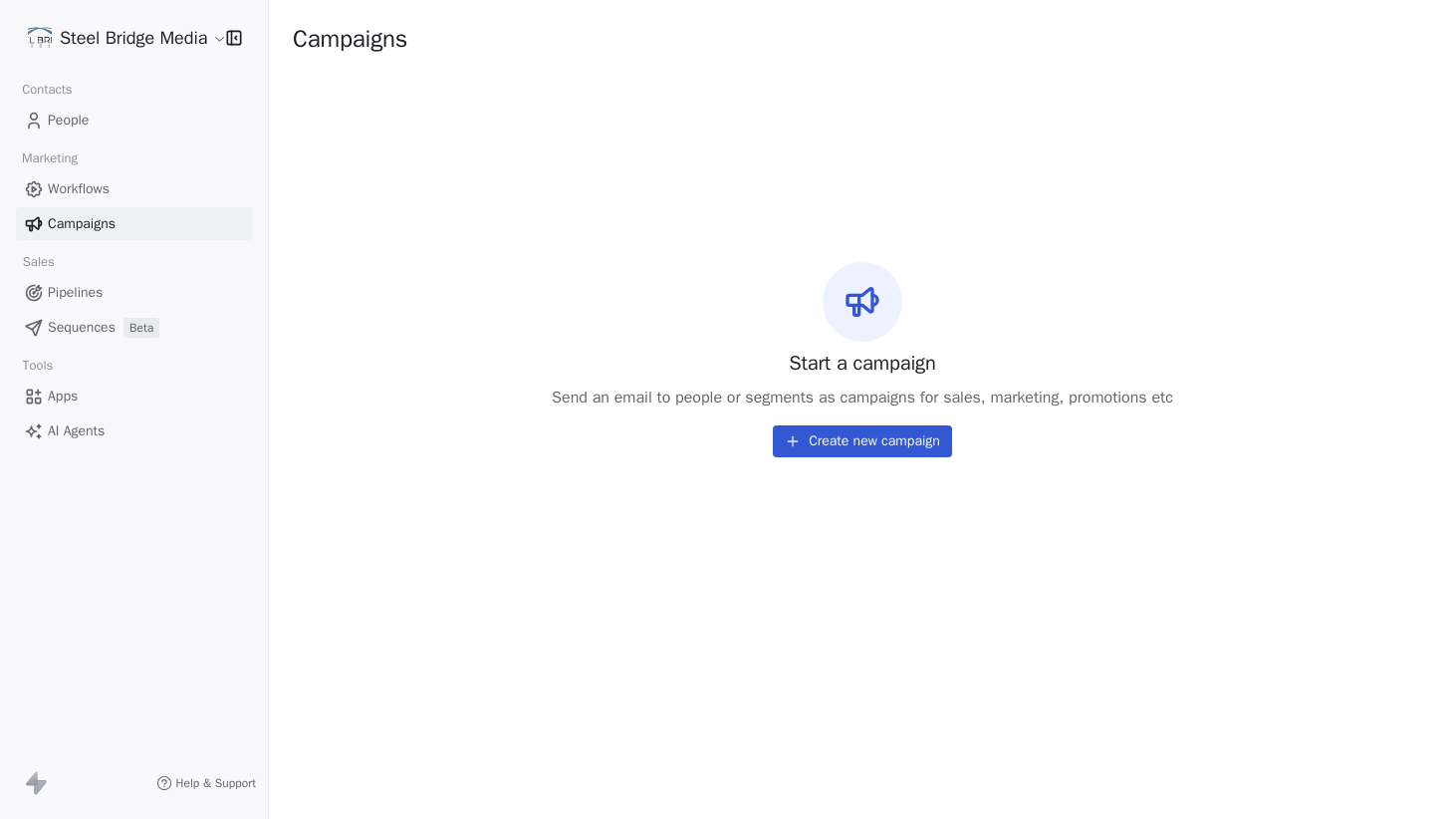 click on "Apps" at bounding box center [133, 396] 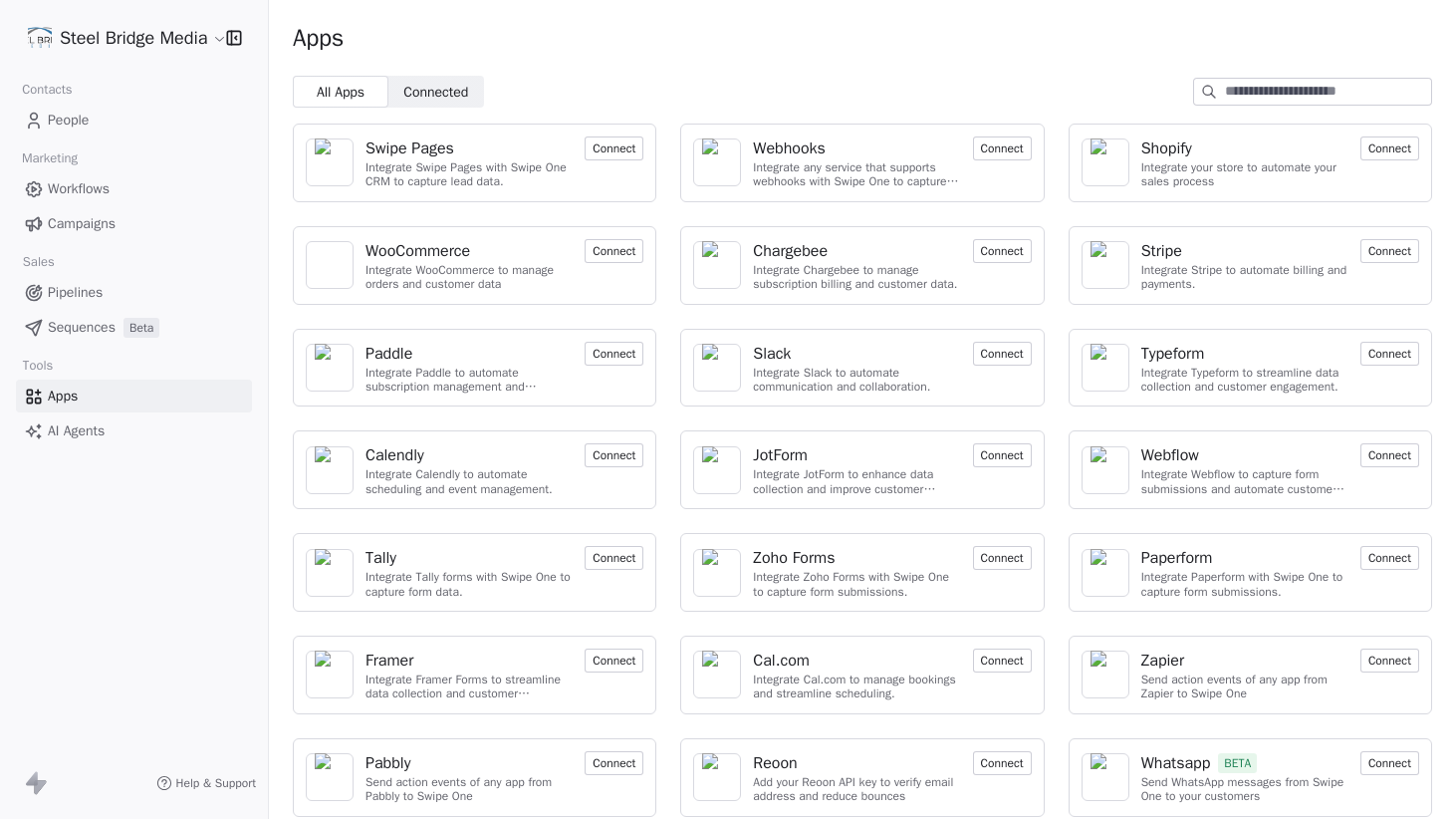 click on "AI Agents" at bounding box center (133, 430) 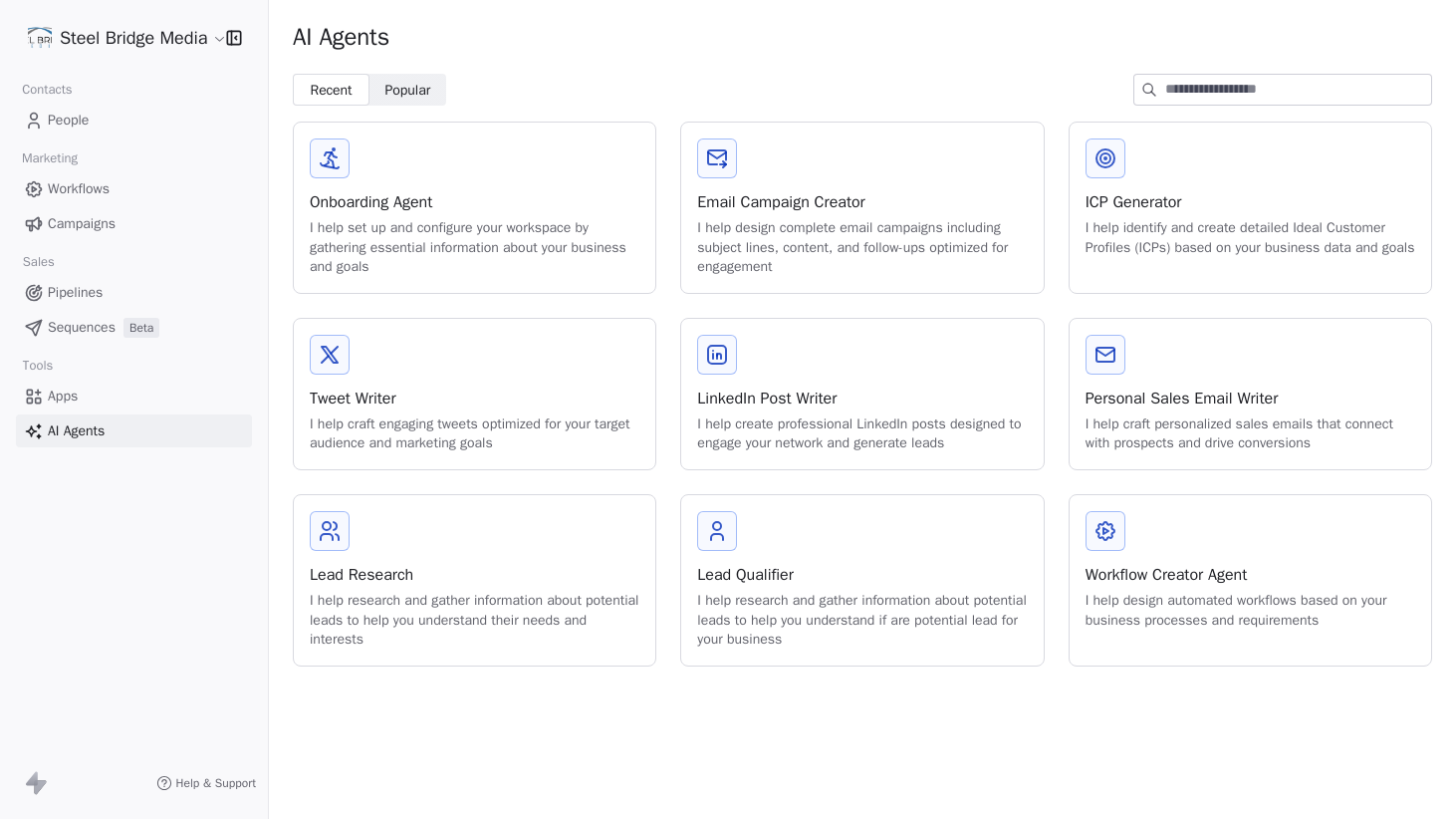 click on "I help set up and configure your workspace by gathering essential information about your business and goals" at bounding box center [474, 247] 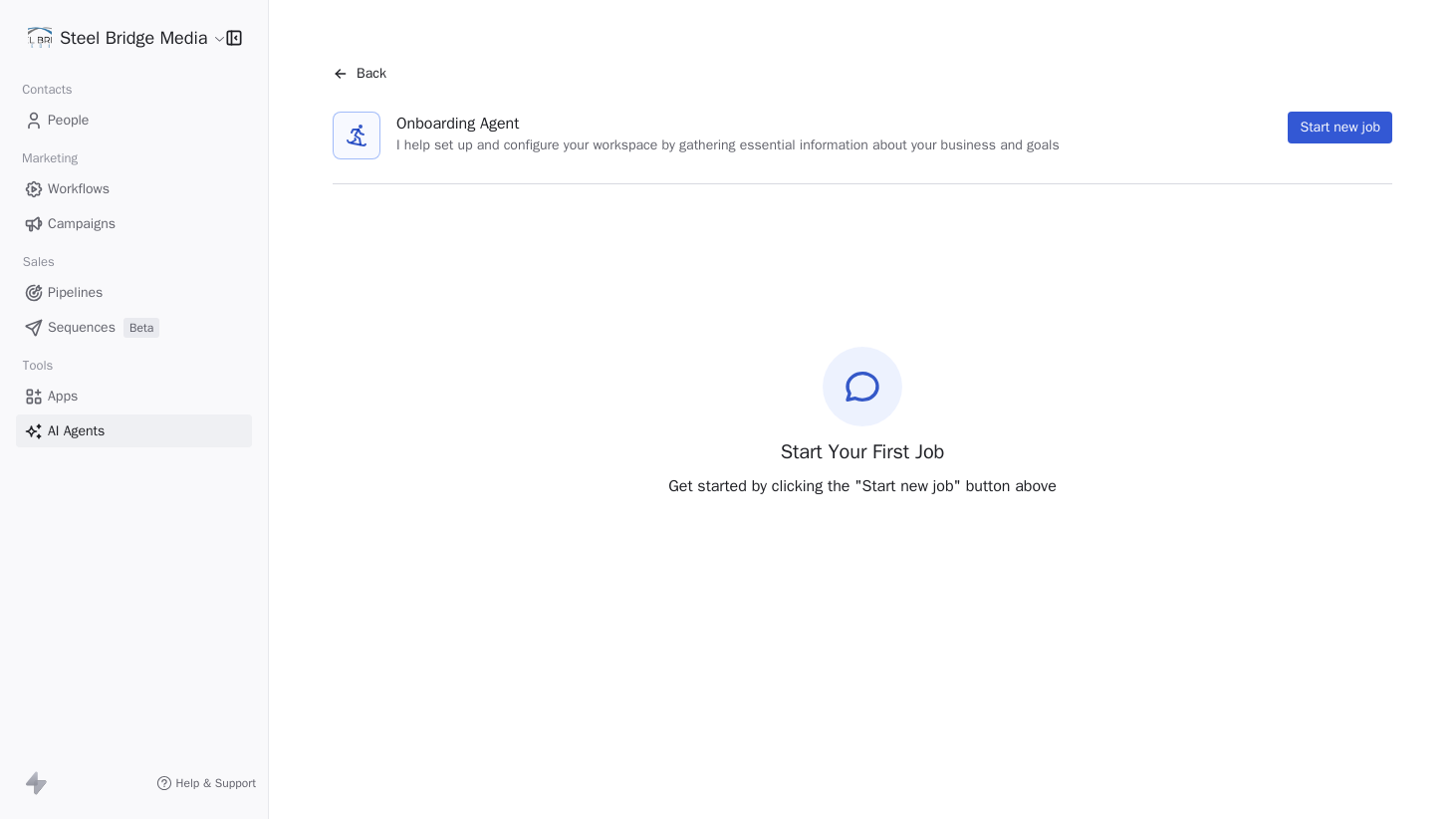 click 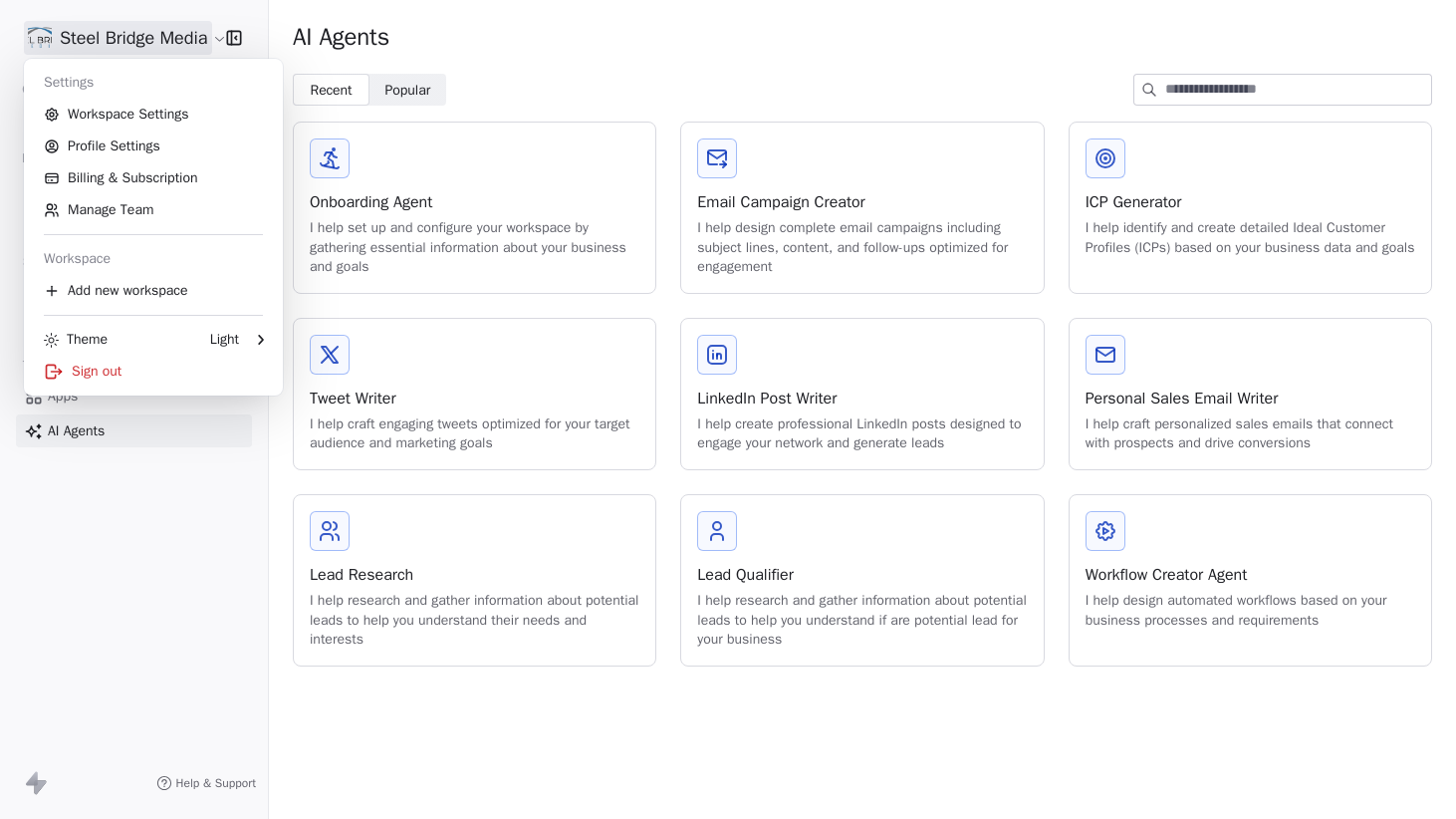 click on "Steel Bridge Media Contacts People Marketing Workflows Campaigns Sales Pipelines Sequences Beta Tools Apps AI Agents Help & Support AI Agents Recent Recent Popular Popular Onboarding Agent I help set up and configure your workspace by gathering essential information about your business and goals Email Campaign Creator I help design complete email campaigns including subject lines, content, and follow-ups optimized for engagement ICP Generator I help identify and create detailed Ideal Customer Profiles (ICPs) based on your business data and goals Tweet Writer I help craft engaging tweets optimized for your target audience and marketing goals LinkedIn Post Writer I help create professional LinkedIn posts designed to engage your network and generate leads Personal Sales Email Writer I help craft personalized sales emails that connect with prospects and drive conversions Lead Research I help research and gather information about potential leads to help you understand their needs and interests Lead Qualifier" at bounding box center (728, 410) 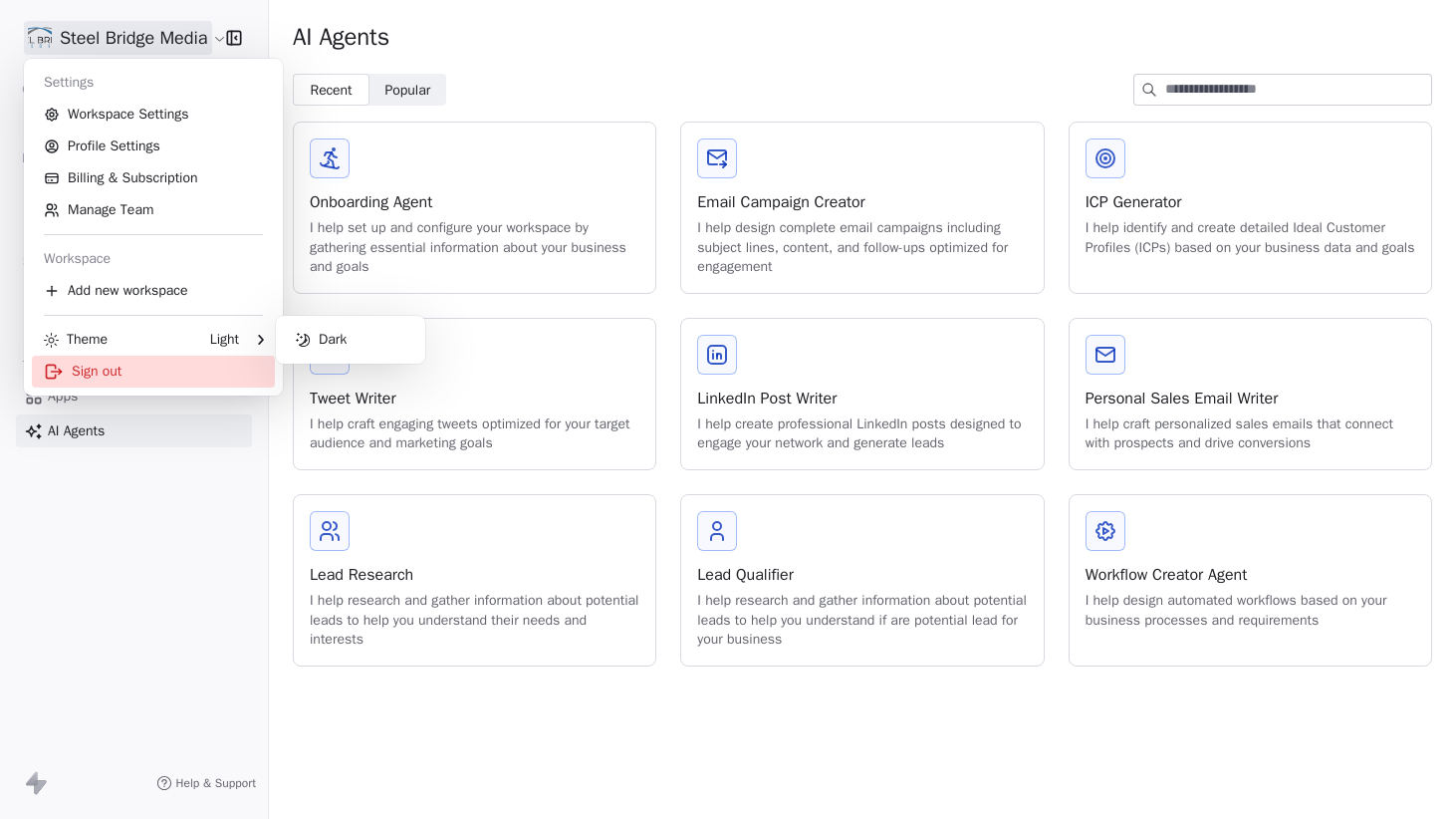 click on "Sign out" at bounding box center (153, 372) 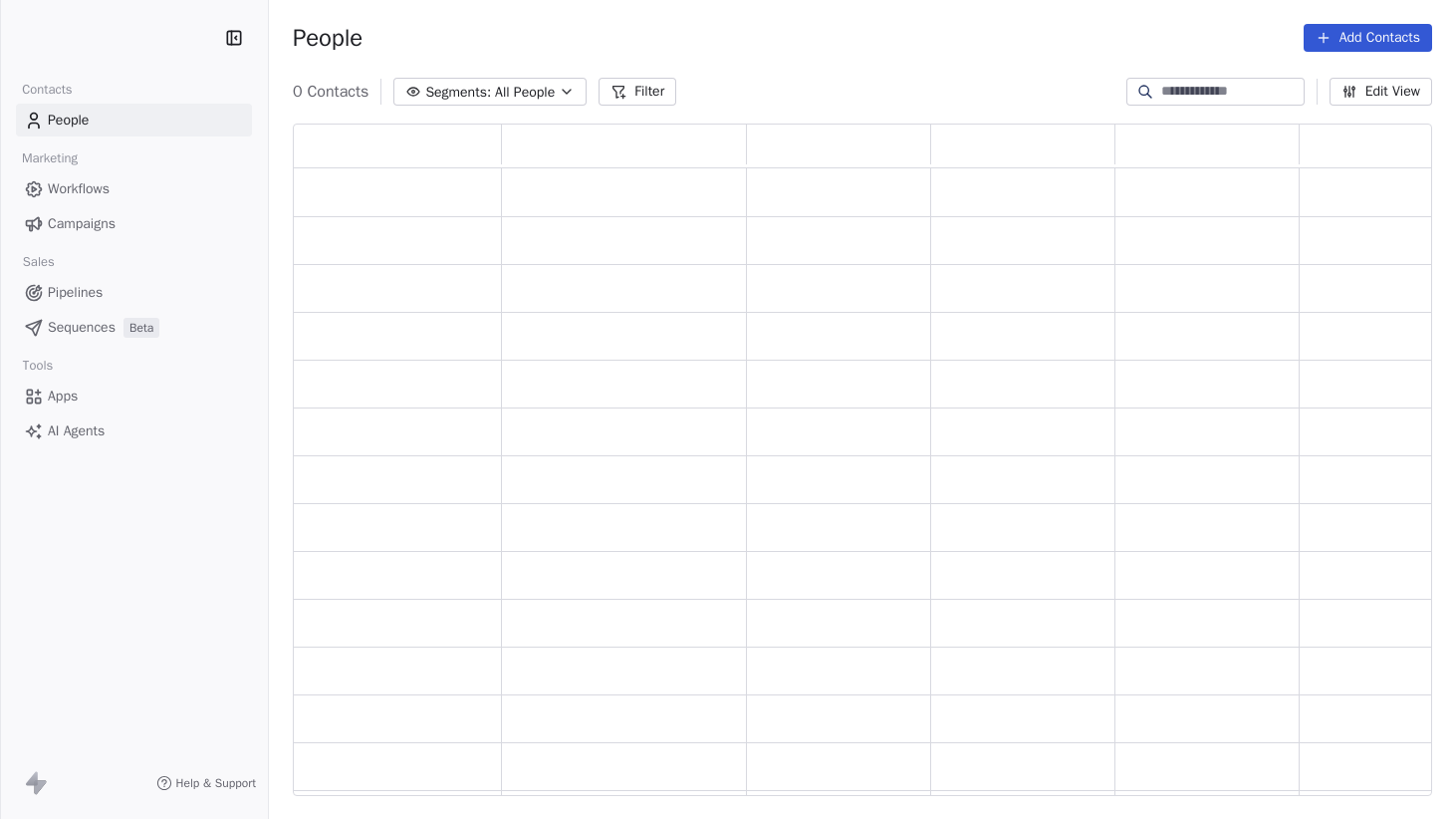 scroll, scrollTop: 0, scrollLeft: 0, axis: both 